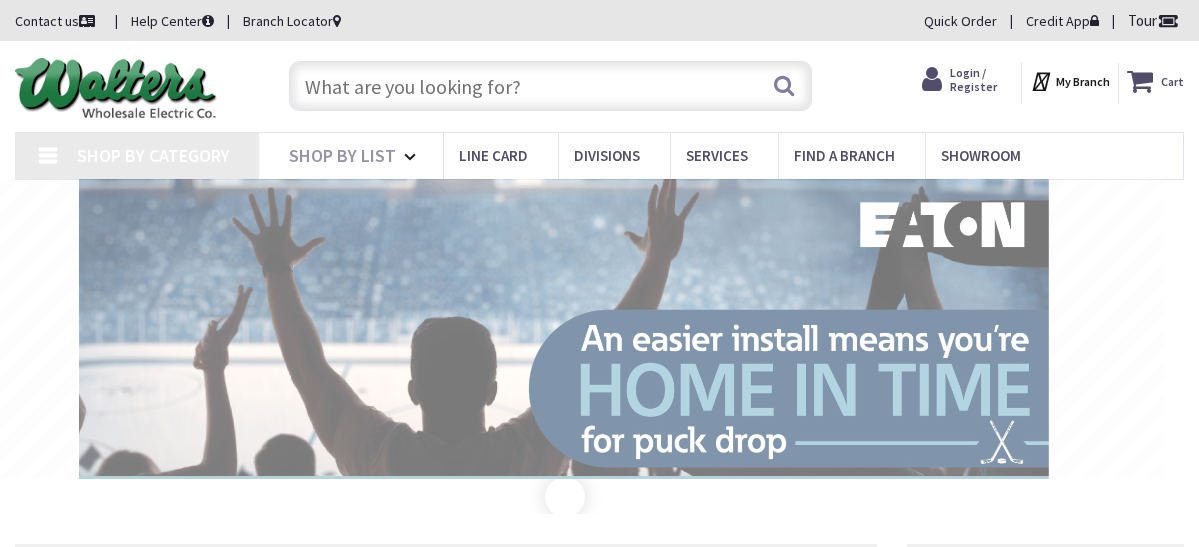 scroll, scrollTop: 0, scrollLeft: 0, axis: both 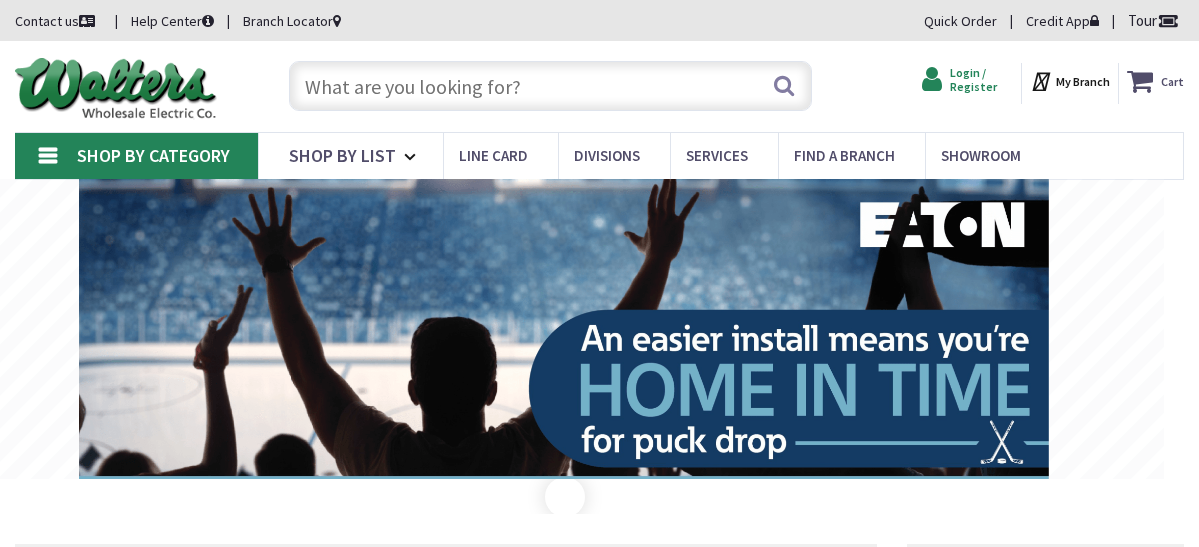 type on "[CITY], [CITY], [STATE] [POSTAL_CODE], [COUNTRY]" 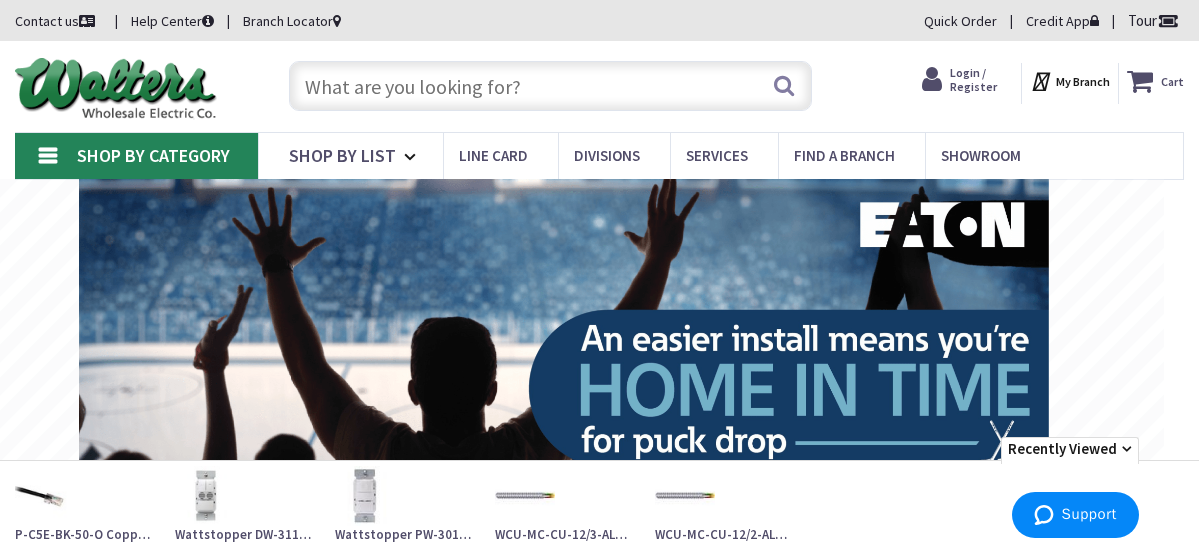 click on "Login / Register" at bounding box center (973, 79) 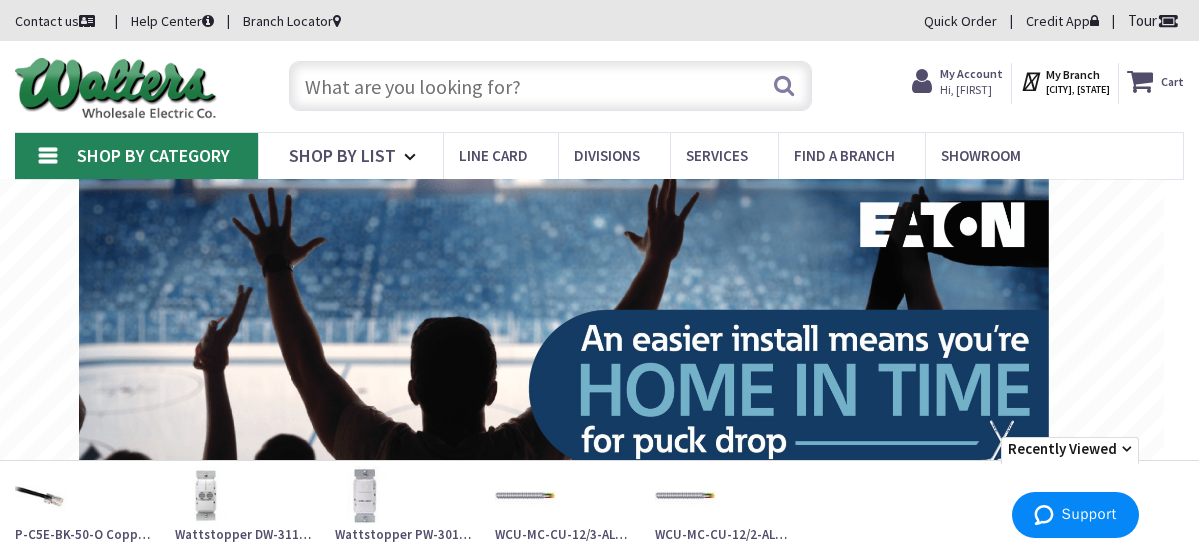 click at bounding box center (551, 86) 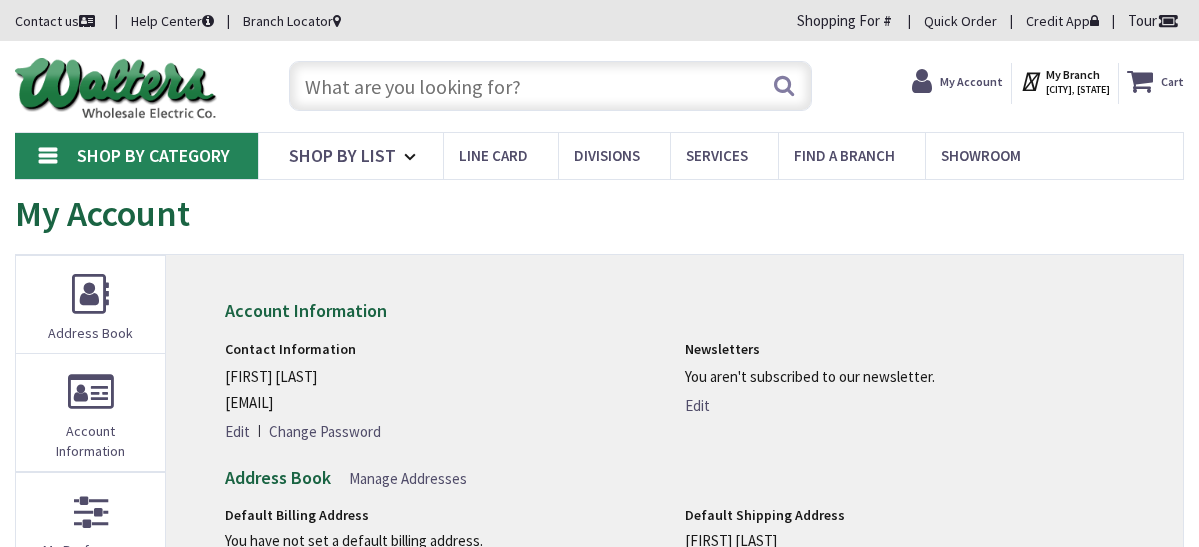scroll, scrollTop: 0, scrollLeft: 0, axis: both 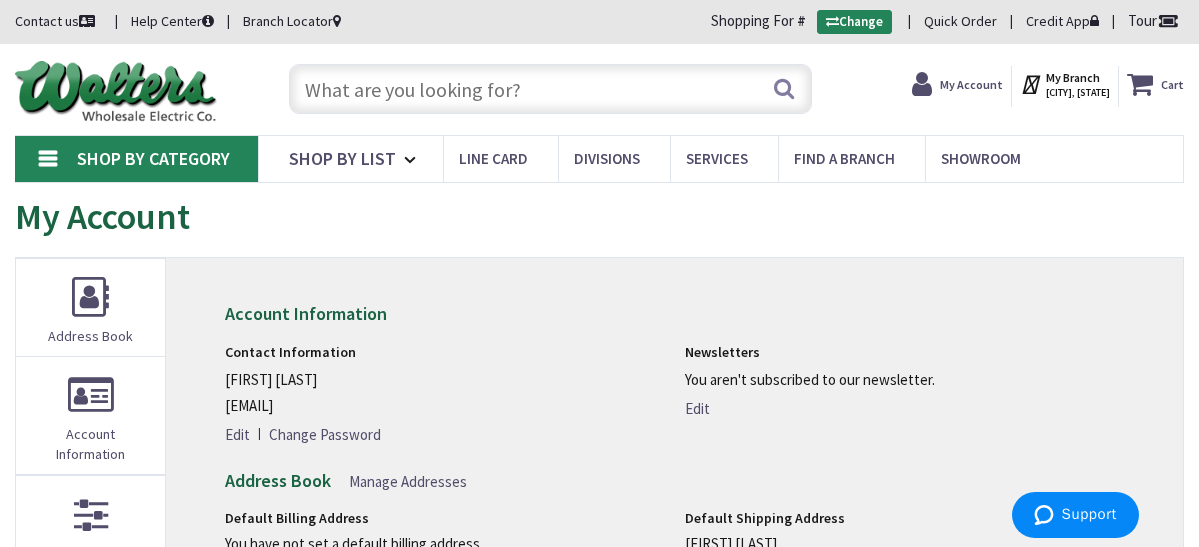 click at bounding box center (551, 89) 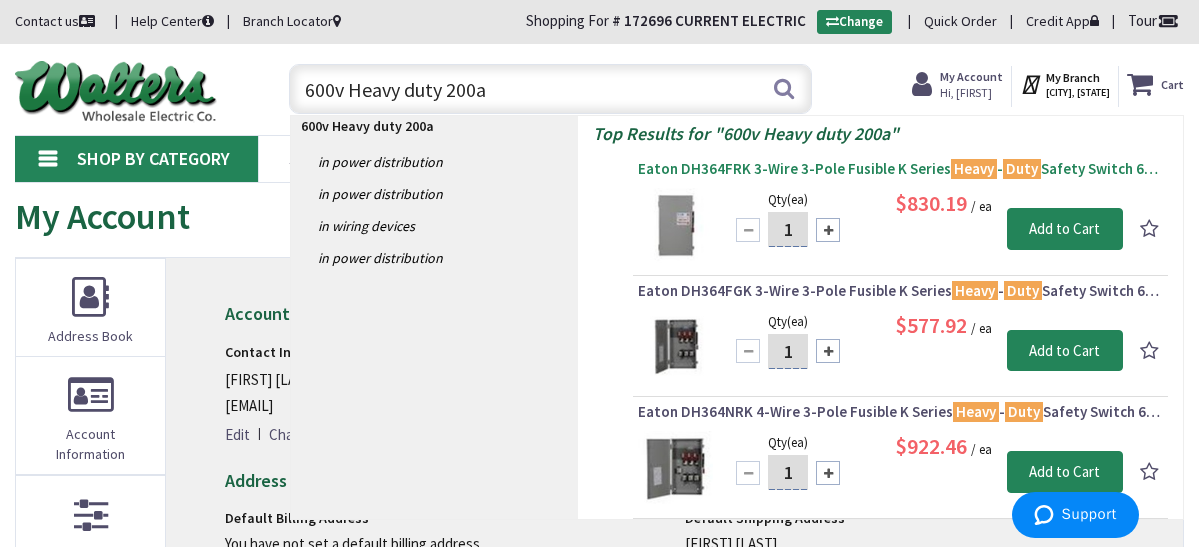 type on "600v Heavy duty 200a" 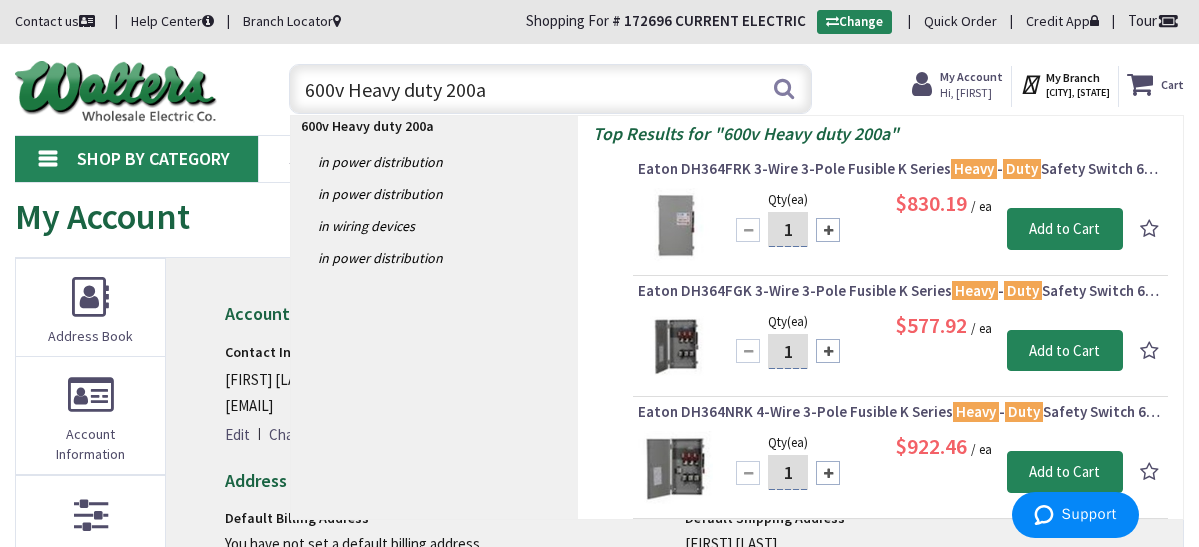 click on "Eaton DH364FRK 3-Wire 3-Pole Fusible K Series  Heavy - Duty  Safety Switch 600-Volt AC 200-Amp NEMA 3R" at bounding box center [900, 169] 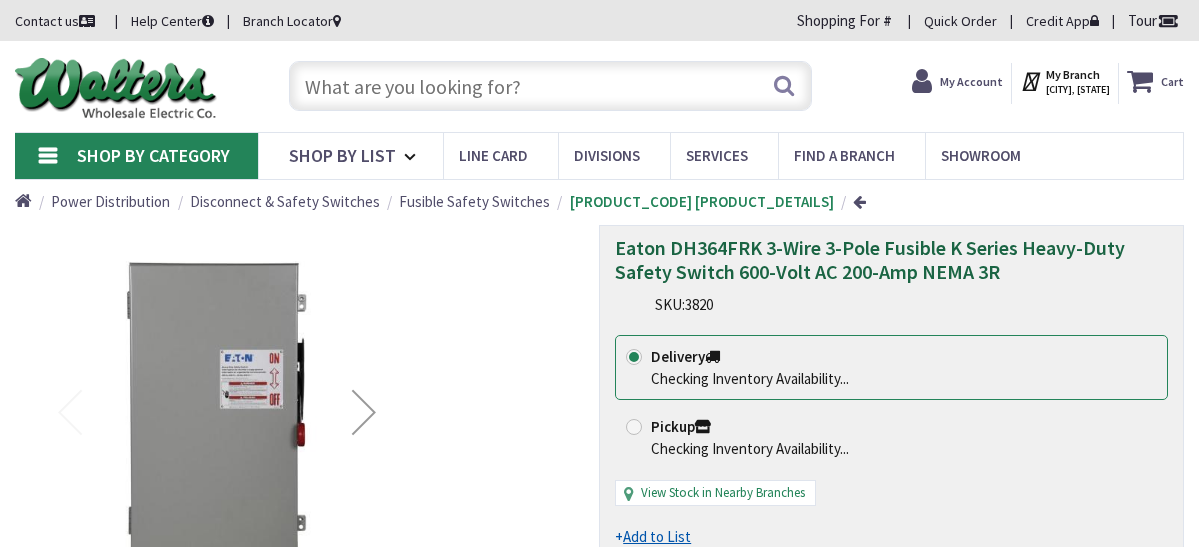 scroll, scrollTop: 0, scrollLeft: 0, axis: both 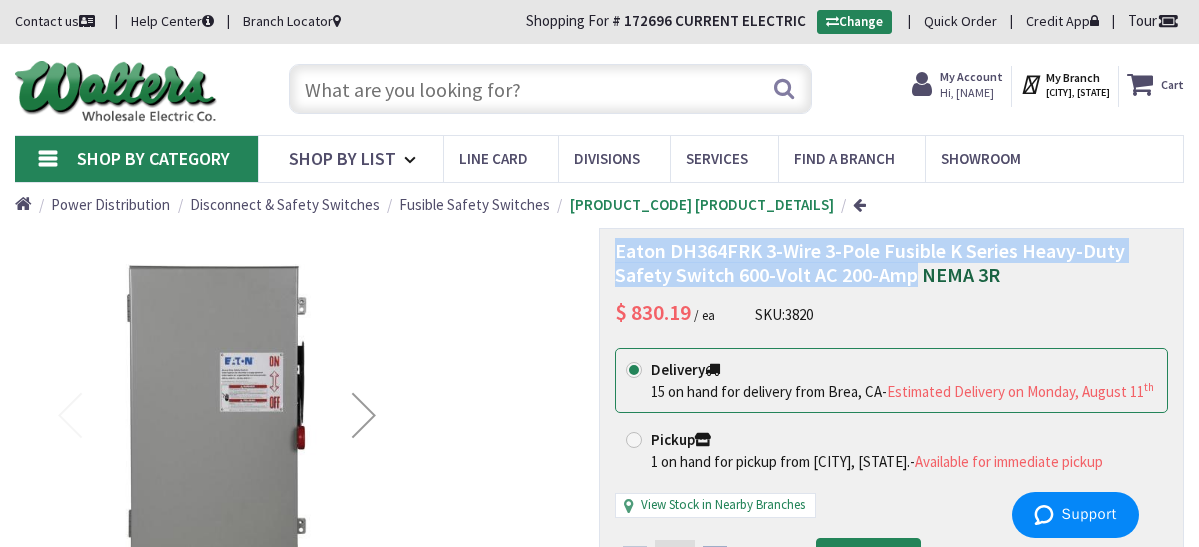 drag, startPoint x: 640, startPoint y: 307, endPoint x: 981, endPoint y: 332, distance: 341.9152 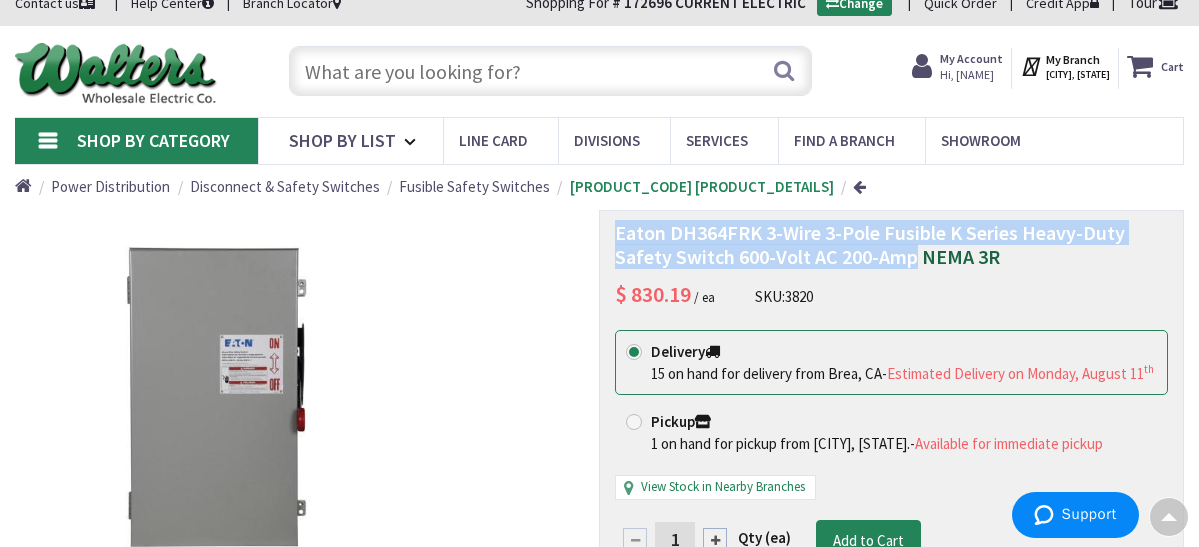 scroll, scrollTop: 0, scrollLeft: 0, axis: both 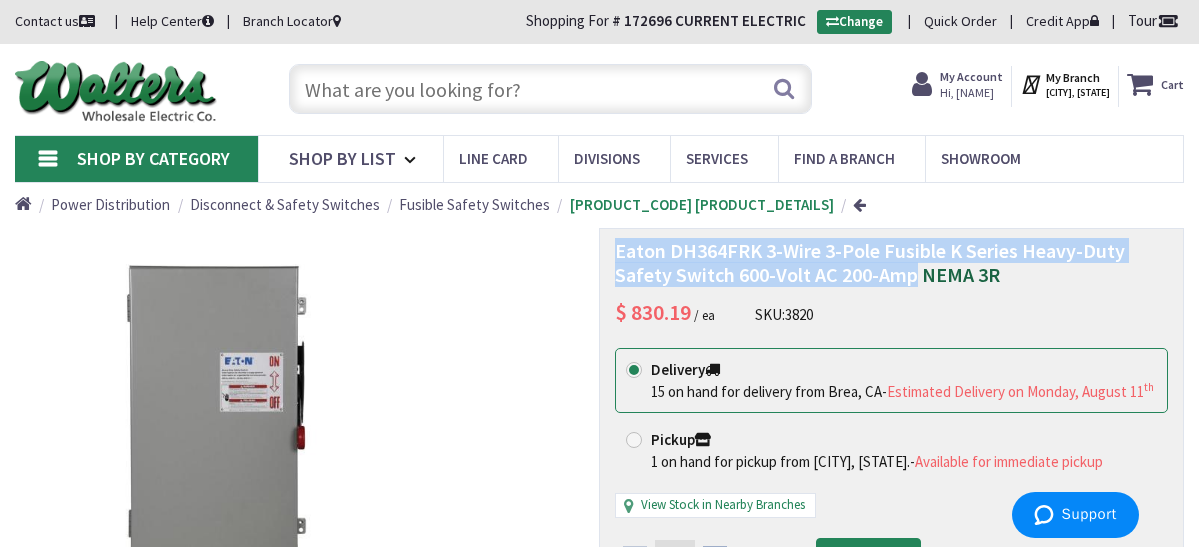 click on "Fusible Safety Switches" at bounding box center (474, 204) 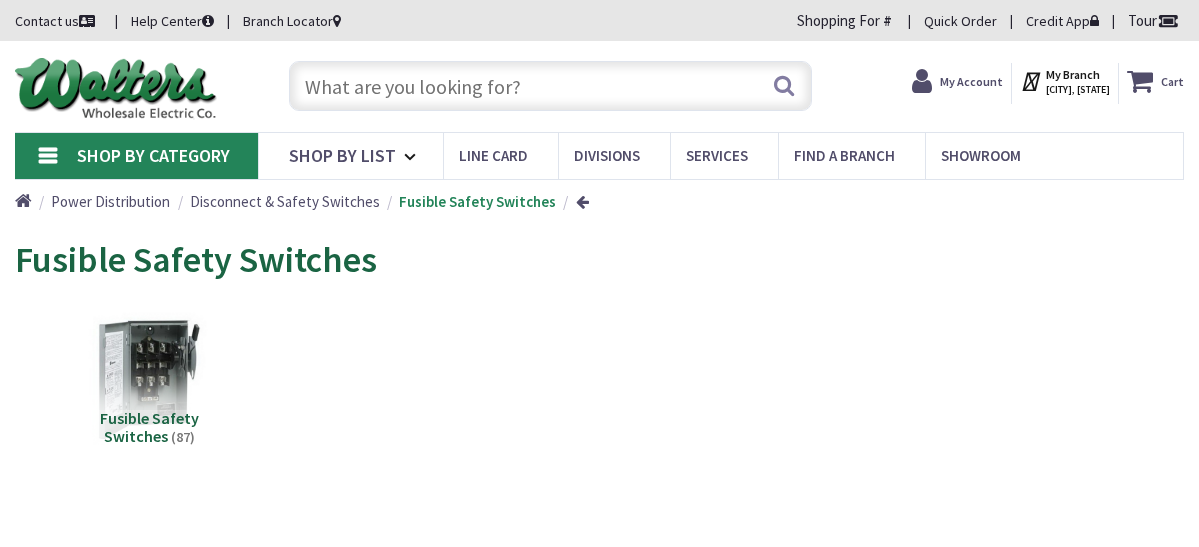 scroll, scrollTop: 0, scrollLeft: 0, axis: both 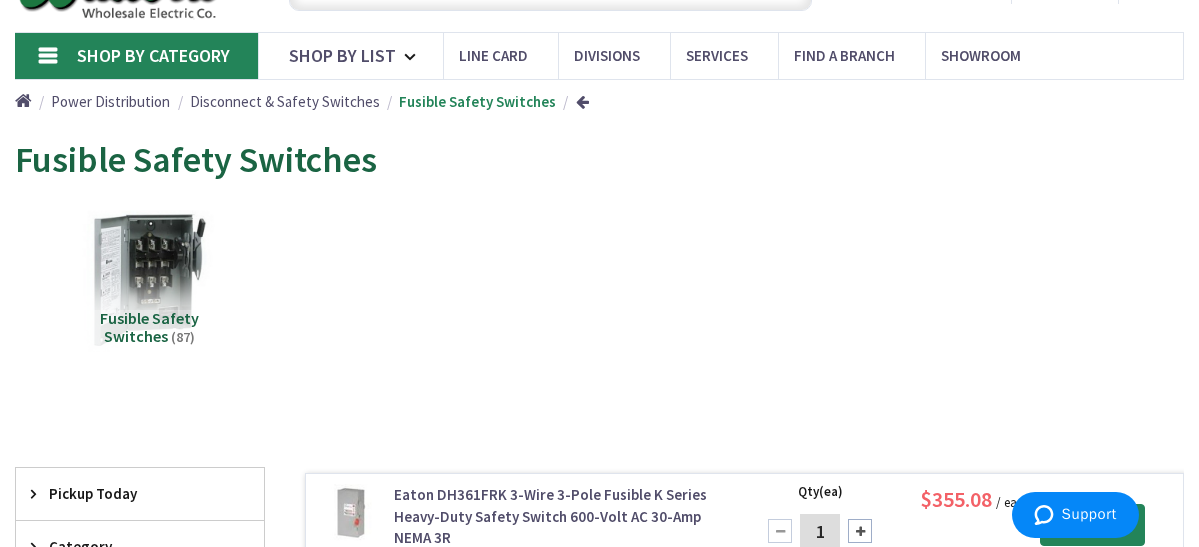 click at bounding box center (149, 280) 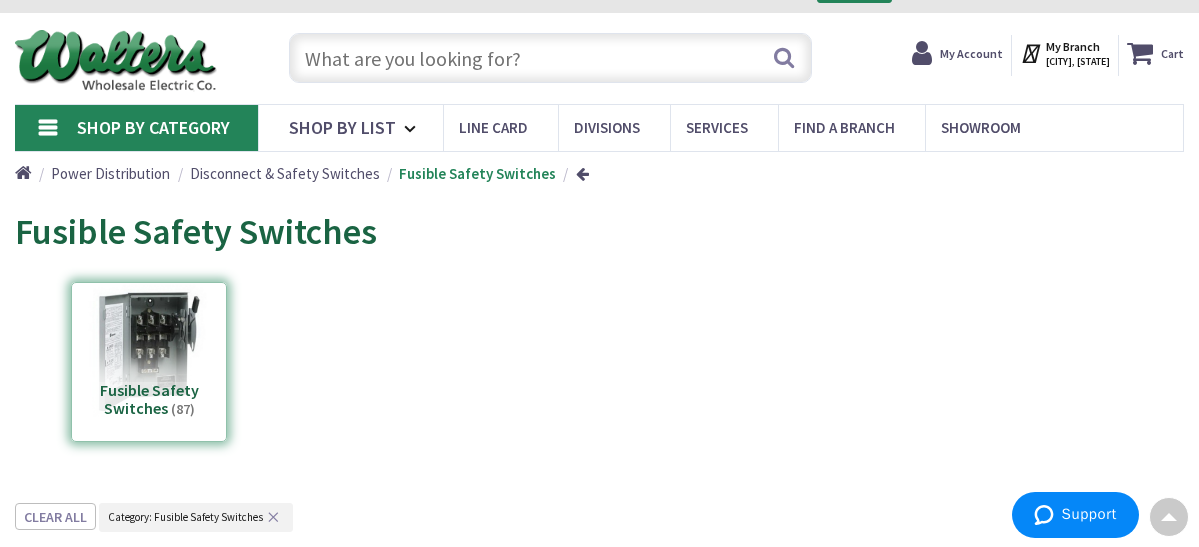 scroll, scrollTop: 0, scrollLeft: 0, axis: both 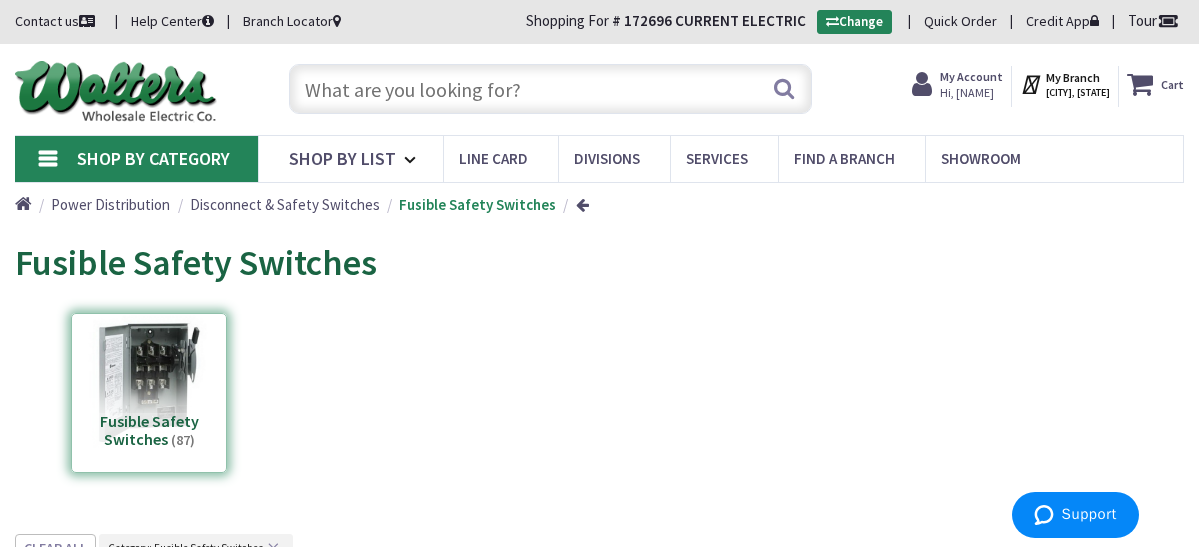 paste on "Eaton DH364FRK 3-Wire 3-Pole Fusible K Series Heavy-Duty Safety Switch 600-Volt AC 200-Amp" 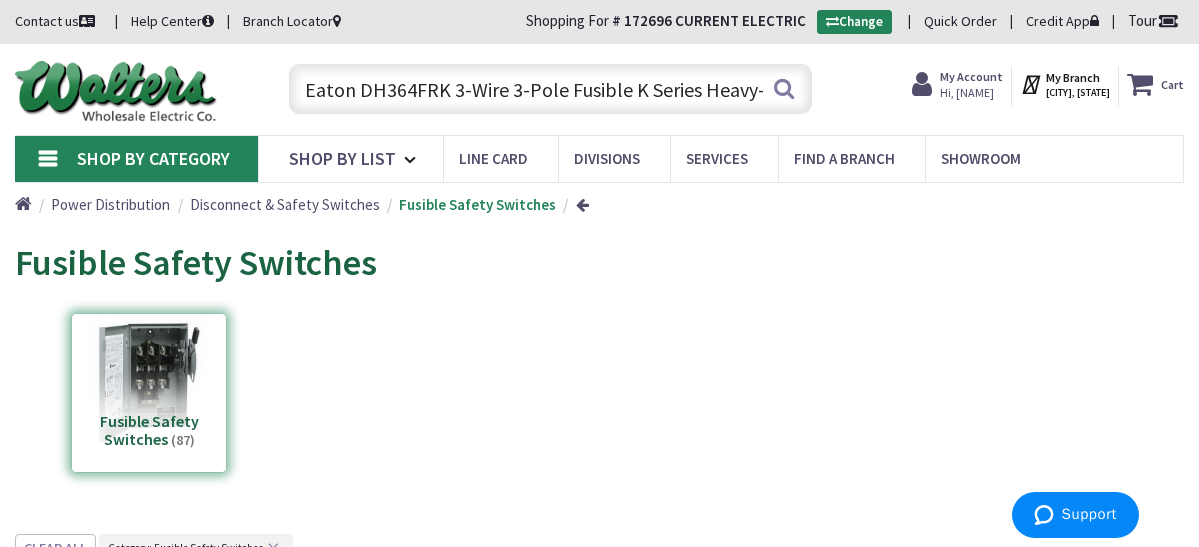 scroll, scrollTop: 0, scrollLeft: 358, axis: horizontal 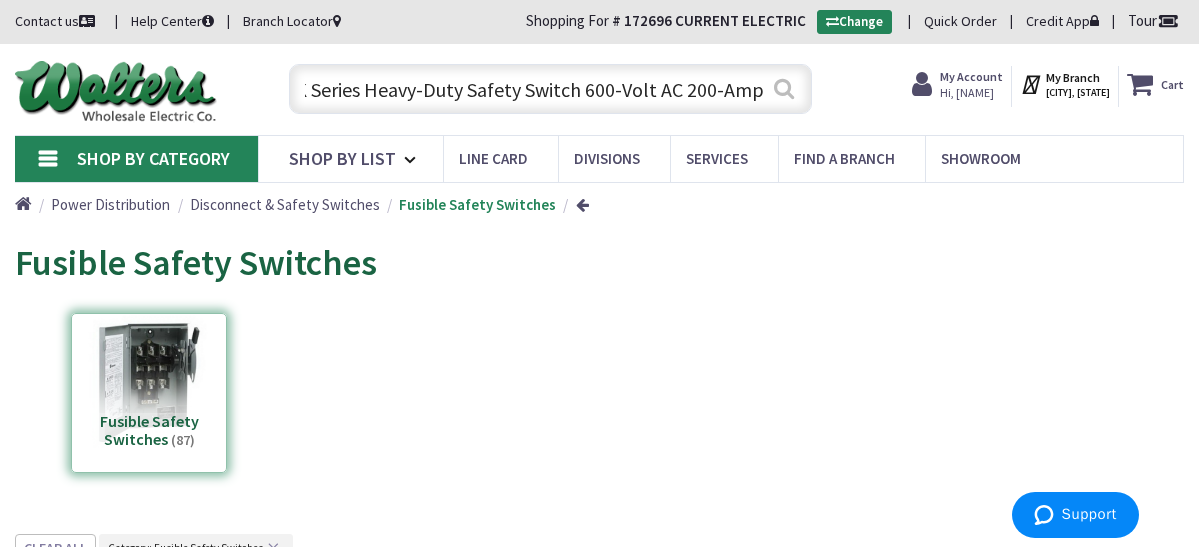 type on "Eaton DH364FRK 3-Wire 3-Pole Fusible K Series Heavy-Duty Safety Switch 600-Volt AC 200-Amp" 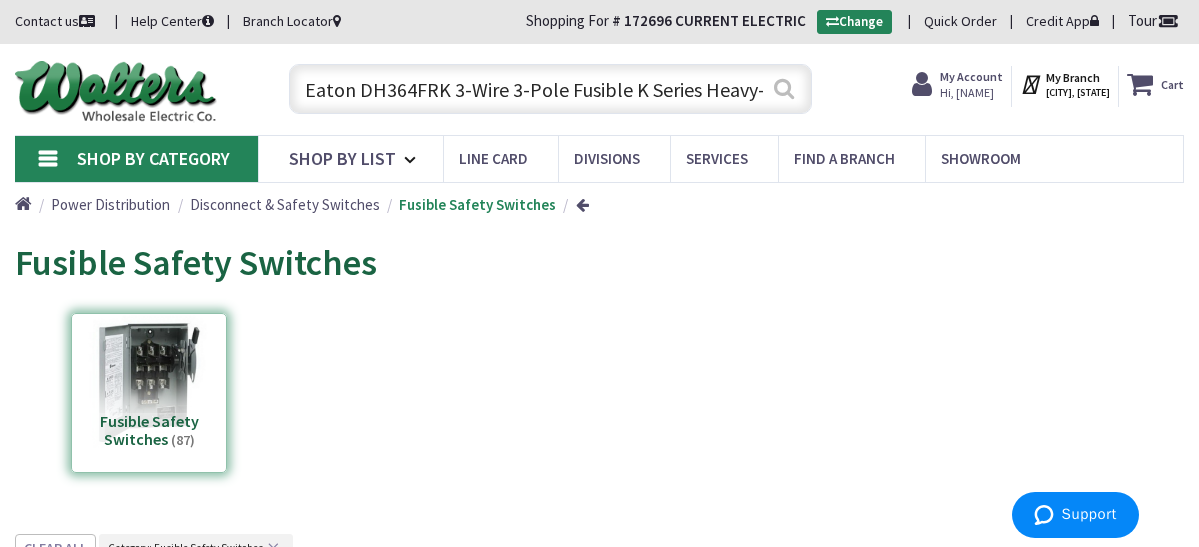 click on "Search" at bounding box center (784, 88) 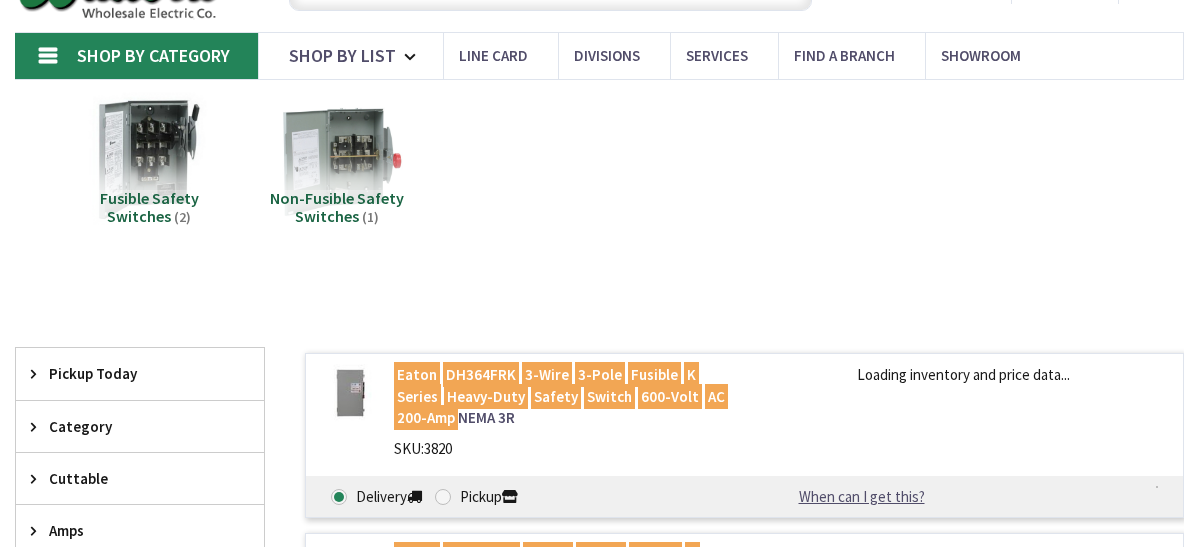 scroll, scrollTop: 100, scrollLeft: 0, axis: vertical 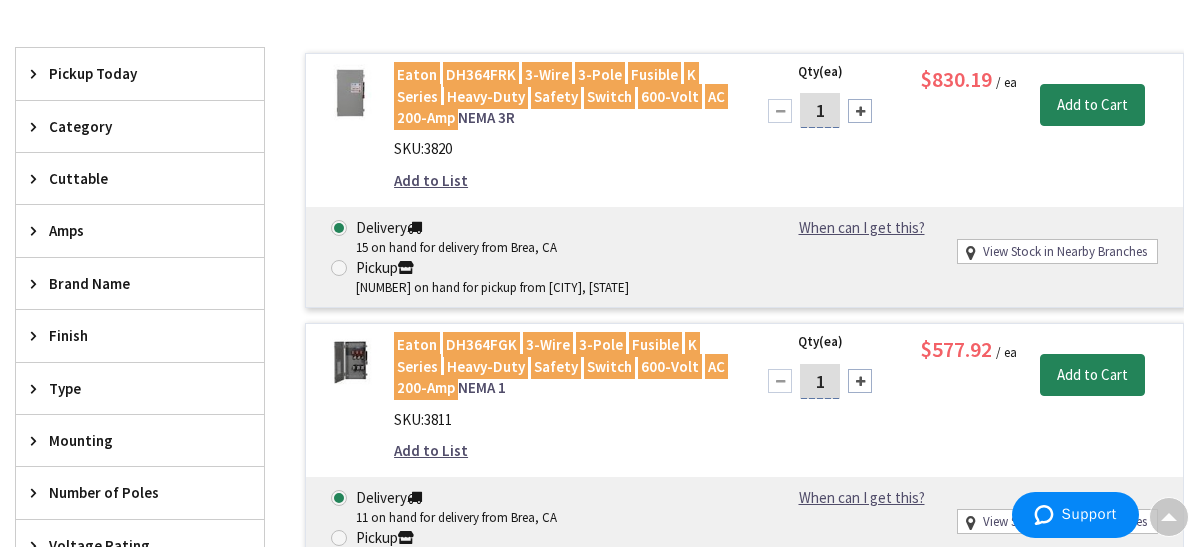 click on "DH364FGK" at bounding box center (481, 344) 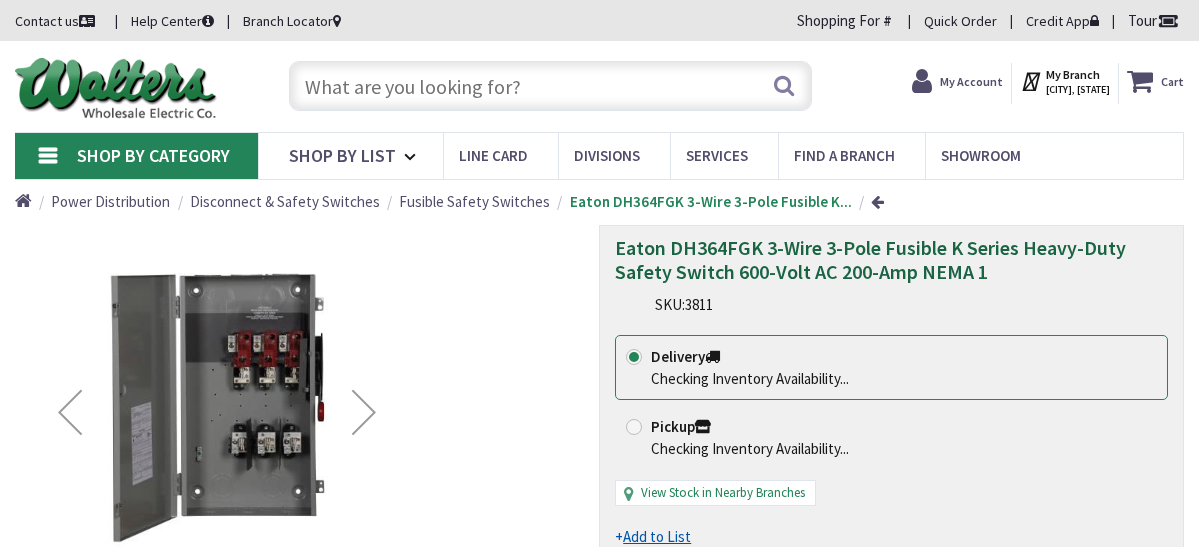 scroll, scrollTop: 0, scrollLeft: 0, axis: both 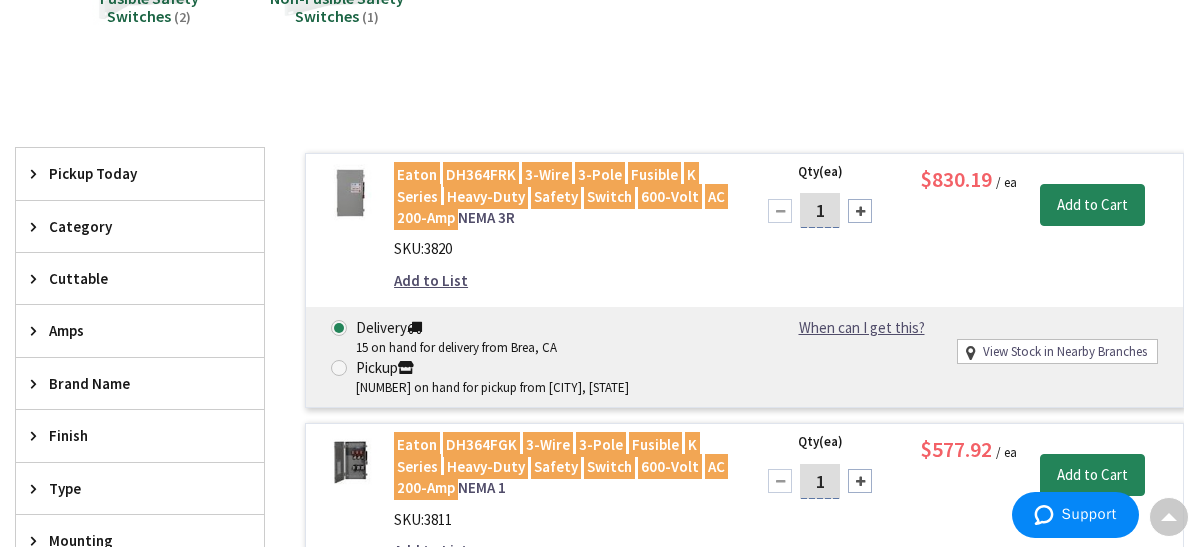 click on "DH364FRK" at bounding box center (481, 174) 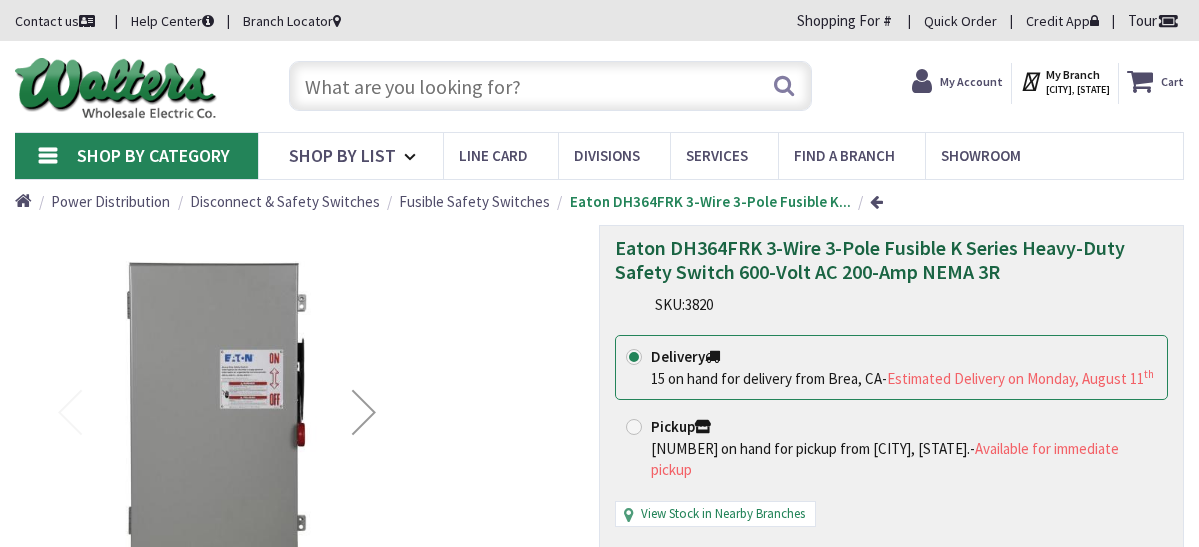 scroll, scrollTop: 0, scrollLeft: 0, axis: both 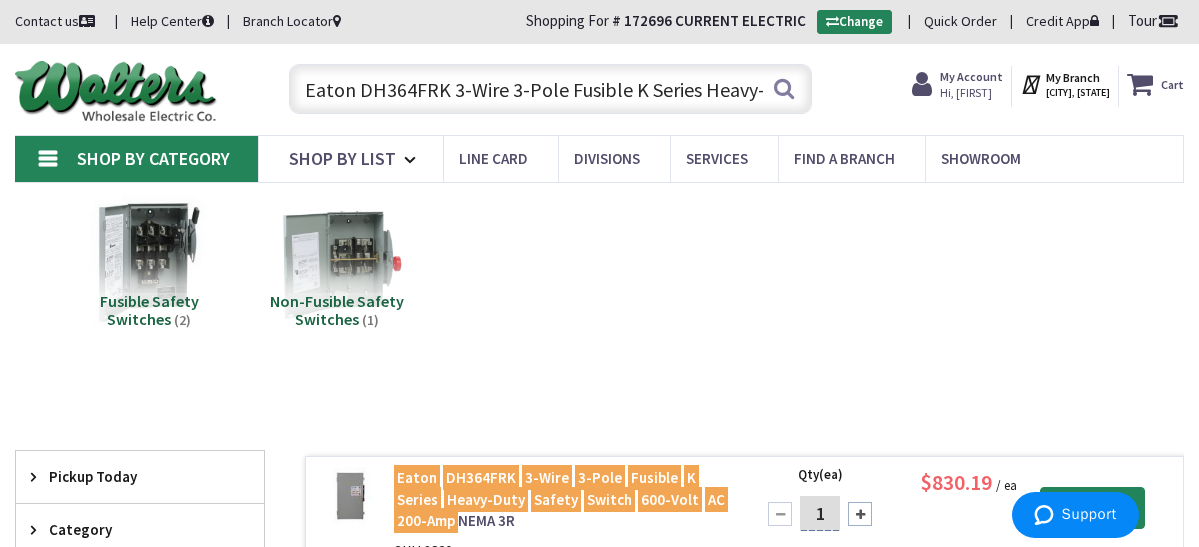 drag, startPoint x: 739, startPoint y: 89, endPoint x: 227, endPoint y: 99, distance: 512.09766 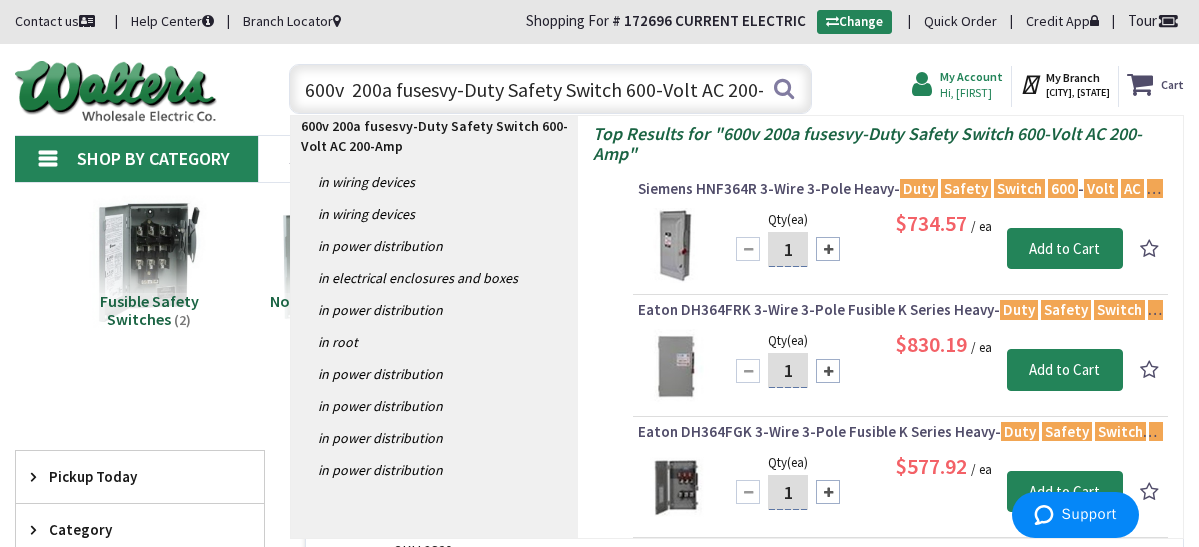 scroll, scrollTop: 0, scrollLeft: 66, axis: horizontal 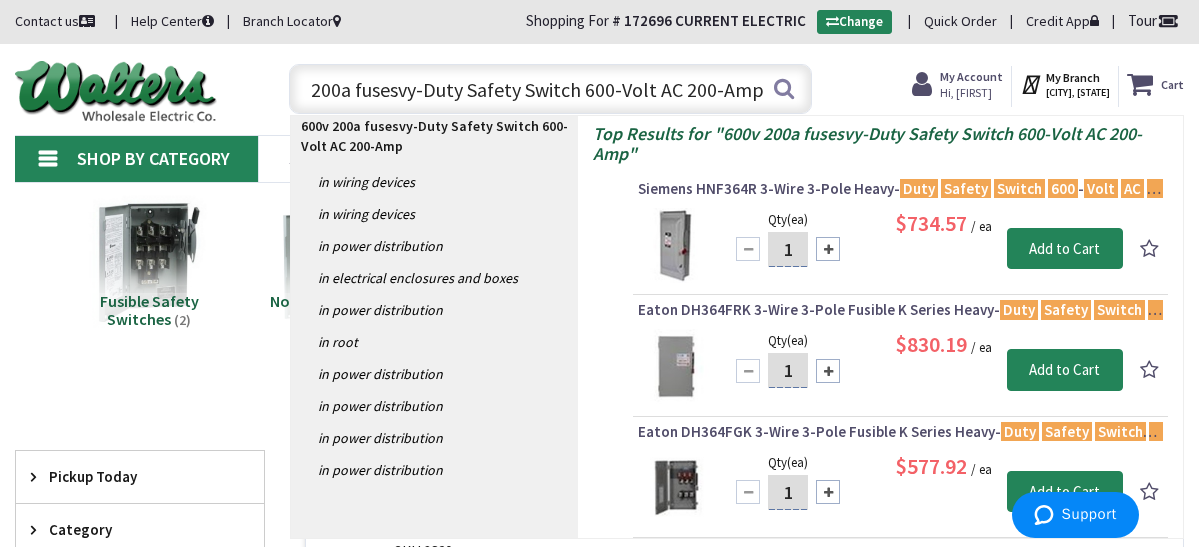 drag, startPoint x: 460, startPoint y: 94, endPoint x: 928, endPoint y: 101, distance: 468.05234 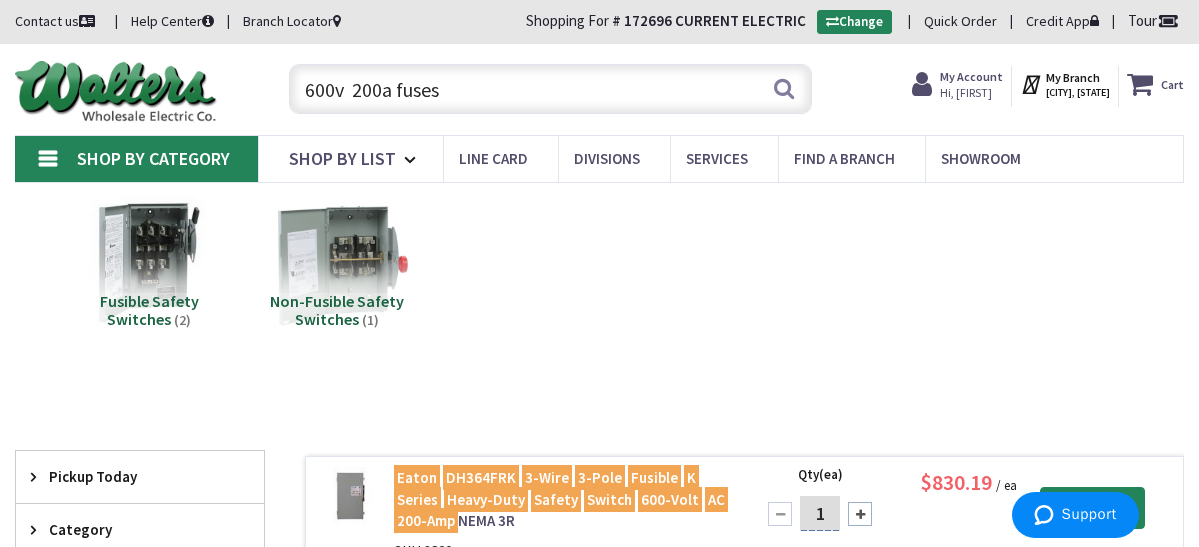 scroll, scrollTop: 0, scrollLeft: 0, axis: both 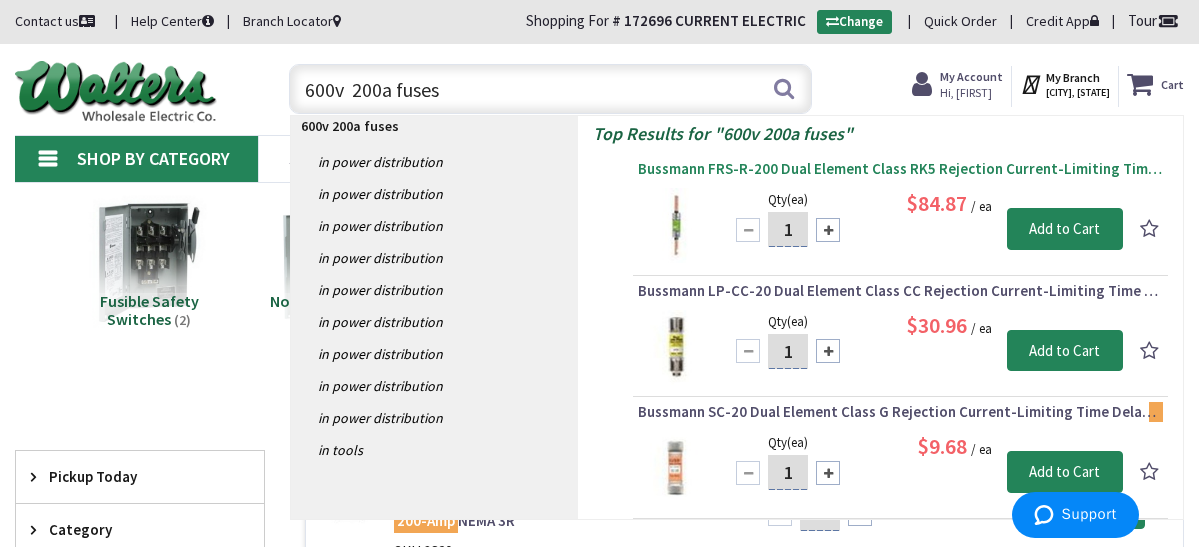 type on "600v  200a fuses" 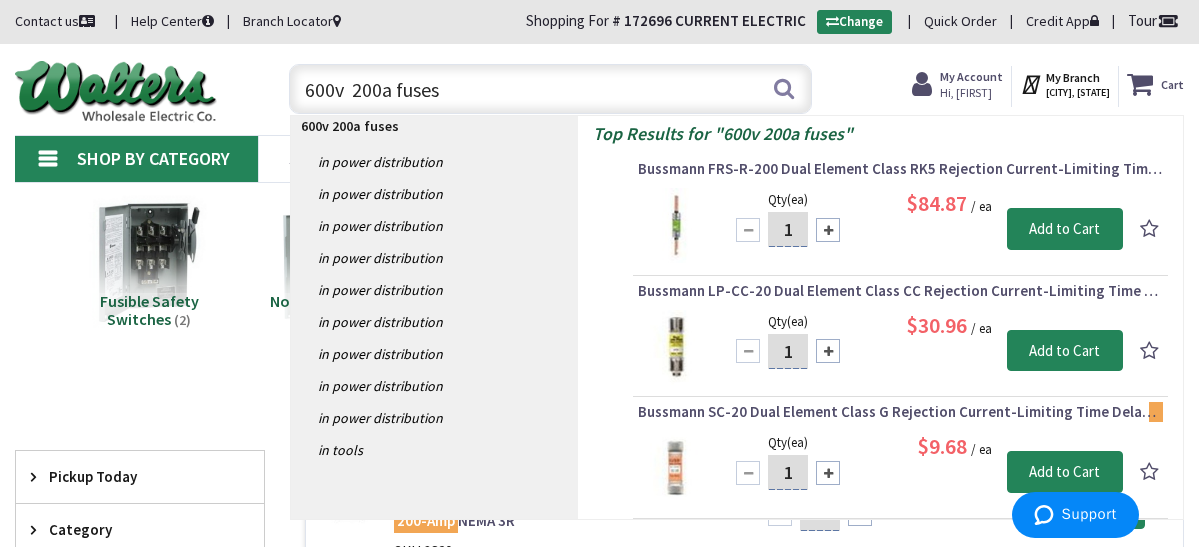 click on "Bussmann FRS-R-200 Dual Element Class RK5 Rejection Current-Limiting Time Delay  Fuse  200-Amp 600-Volt AC 300-Volt DC Fusetron®" at bounding box center [900, 169] 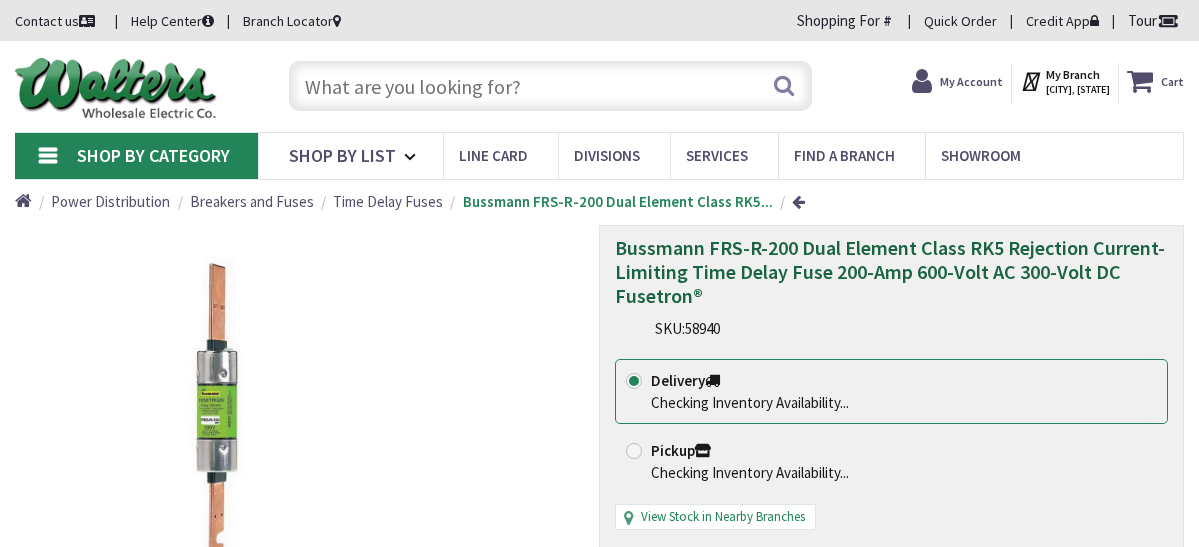 scroll, scrollTop: 0, scrollLeft: 0, axis: both 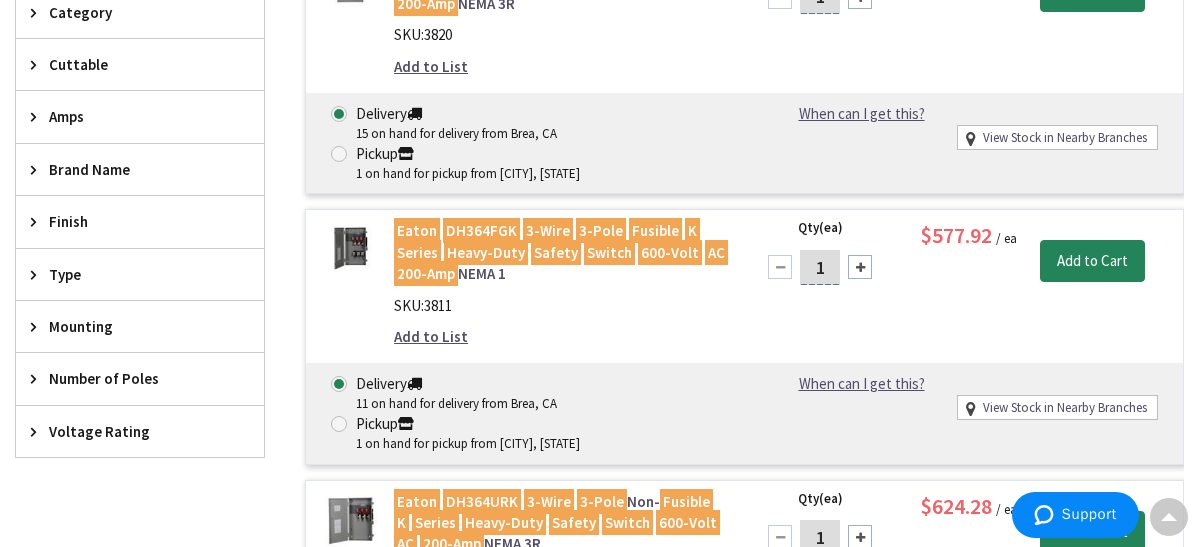 click on "Heavy-Duty" at bounding box center [486, 252] 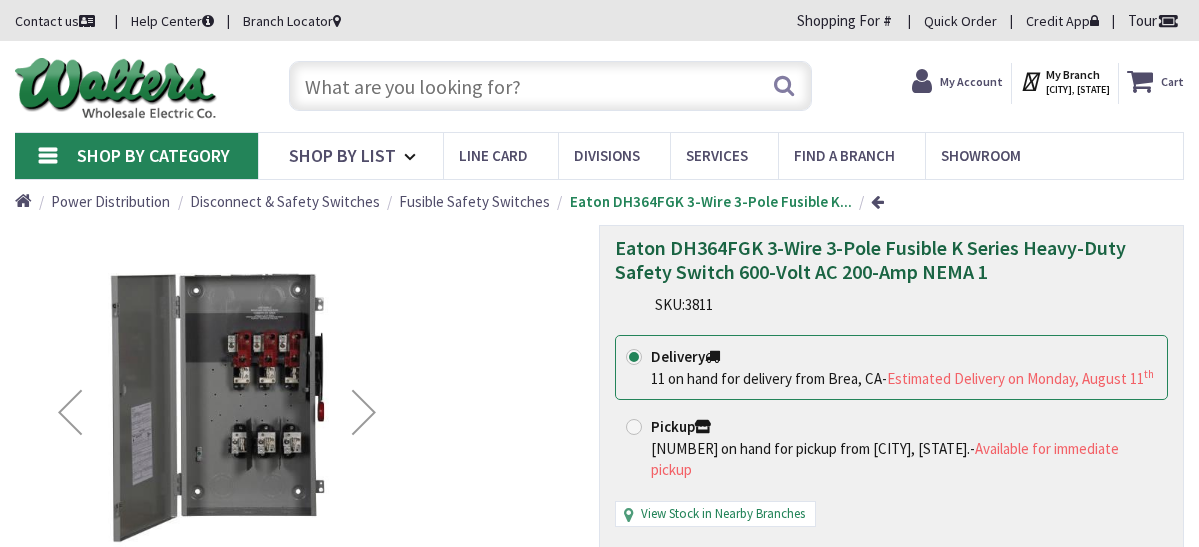 scroll, scrollTop: 0, scrollLeft: 0, axis: both 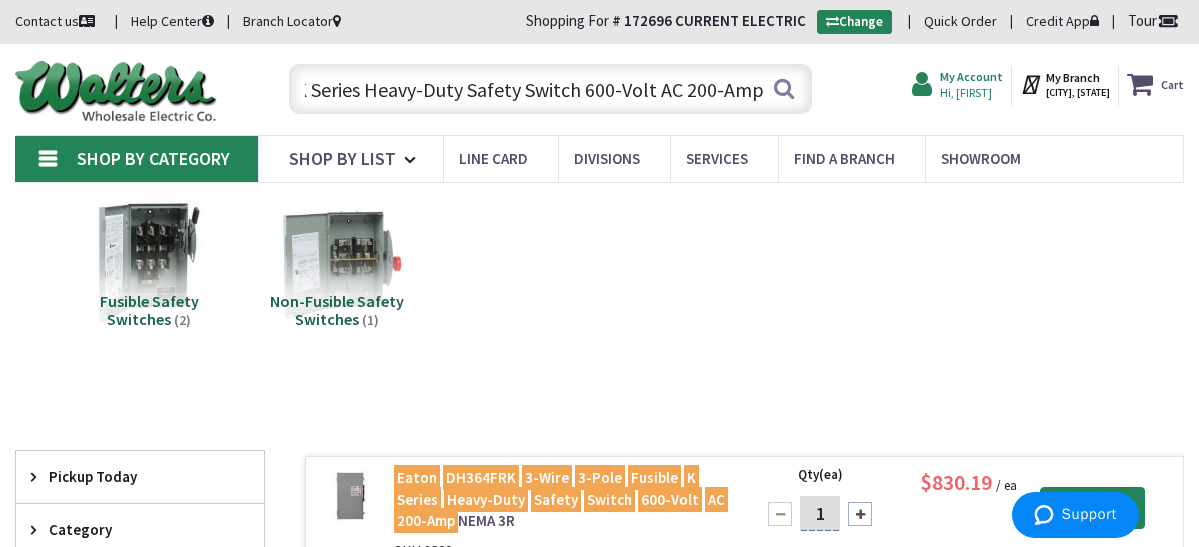 drag, startPoint x: 325, startPoint y: 86, endPoint x: 839, endPoint y: 83, distance: 514.0087 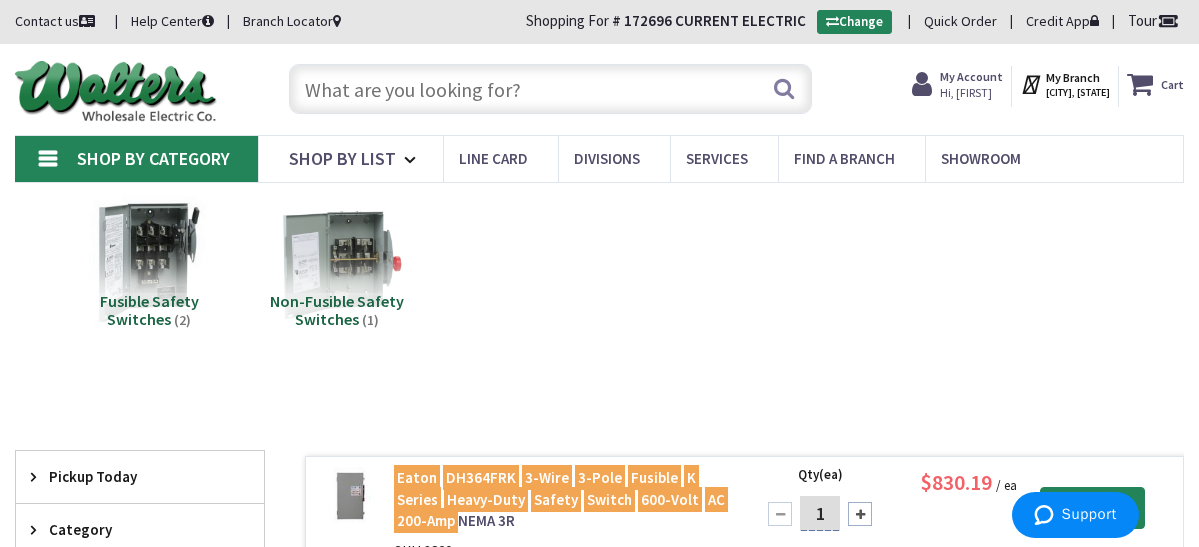 scroll, scrollTop: 0, scrollLeft: 0, axis: both 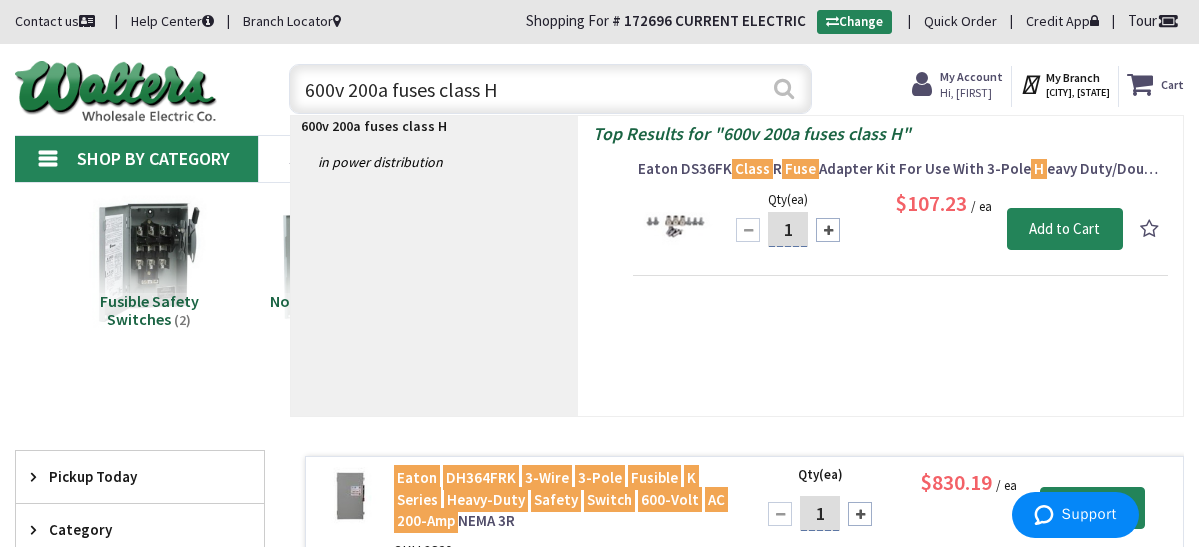 type on "600v 200a fuses class H" 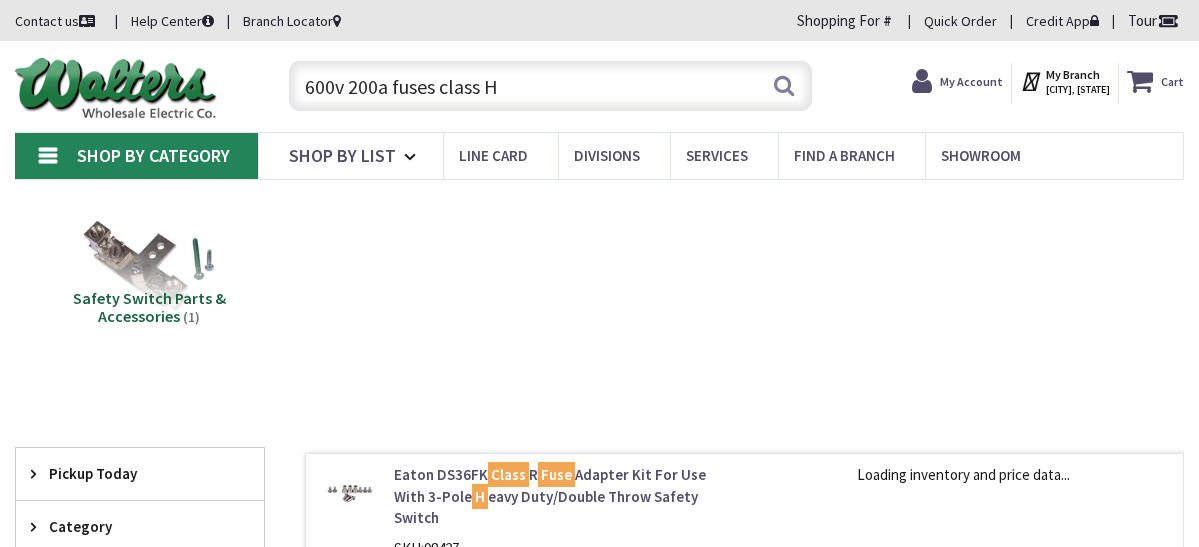 scroll, scrollTop: 0, scrollLeft: 0, axis: both 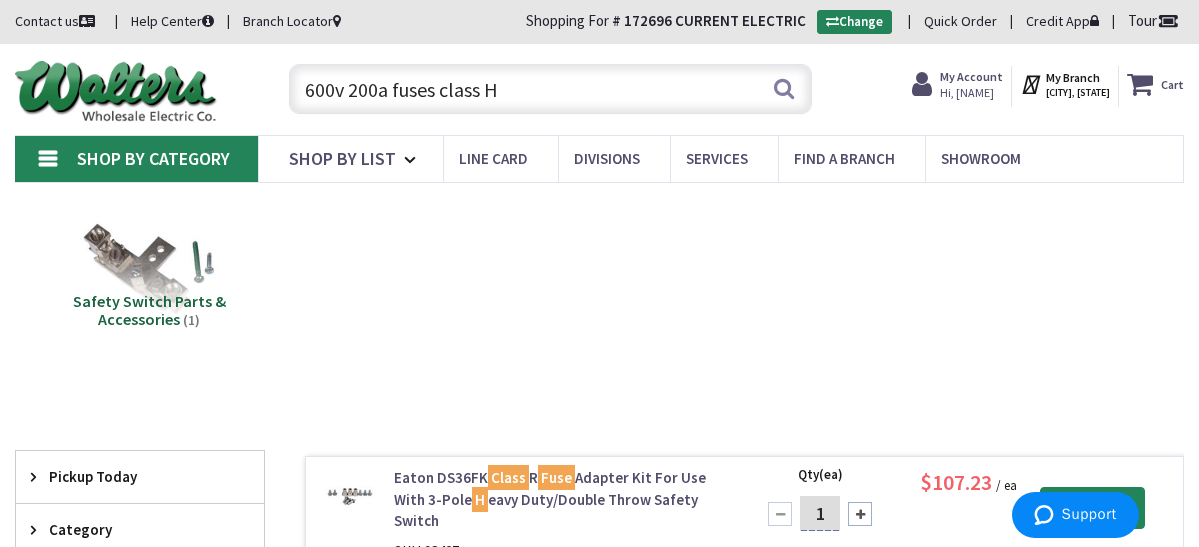 drag, startPoint x: 528, startPoint y: 92, endPoint x: 459, endPoint y: 91, distance: 69.00725 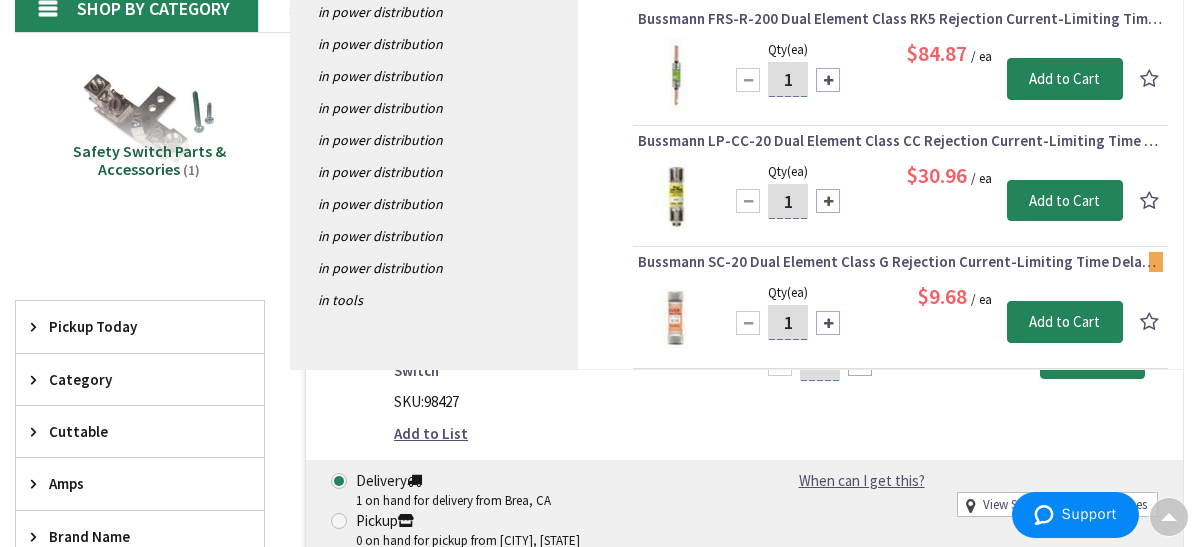 scroll, scrollTop: 0, scrollLeft: 0, axis: both 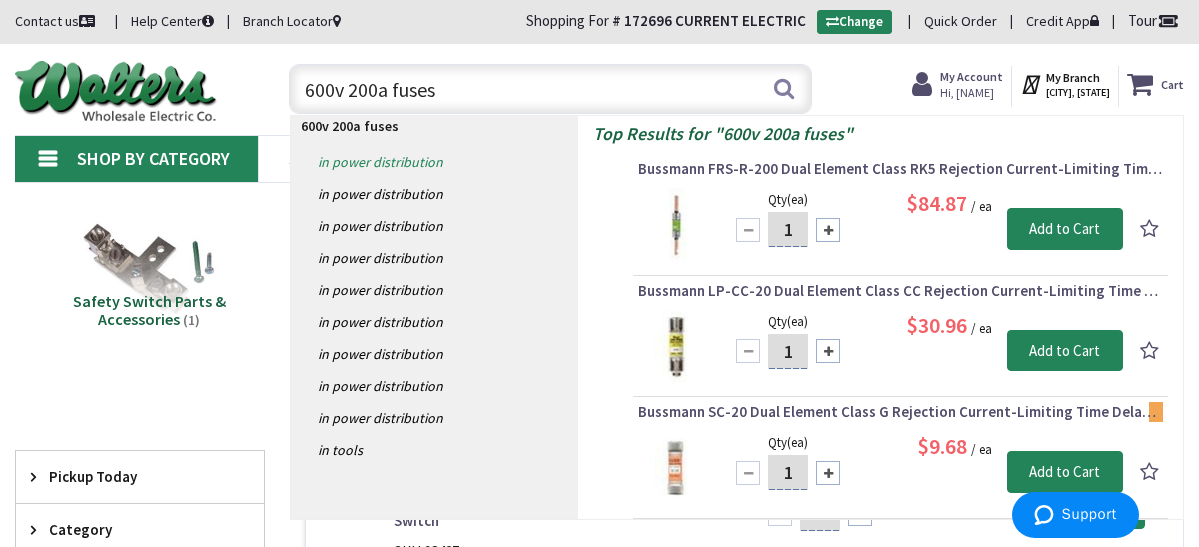 type on "600v 200a fuses" 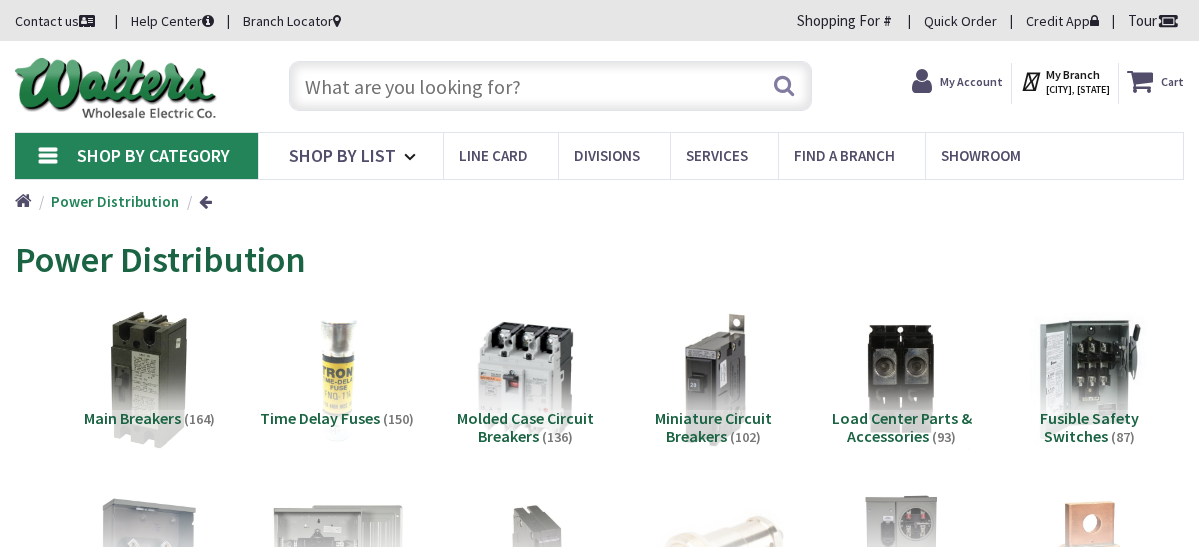 scroll, scrollTop: 0, scrollLeft: 0, axis: both 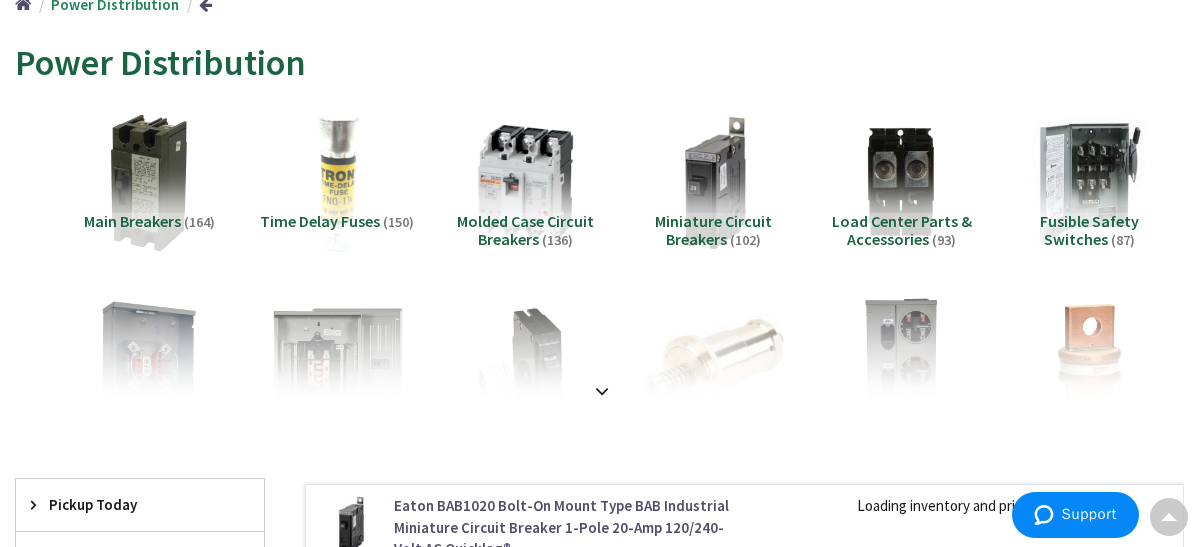 click at bounding box center (337, 183) 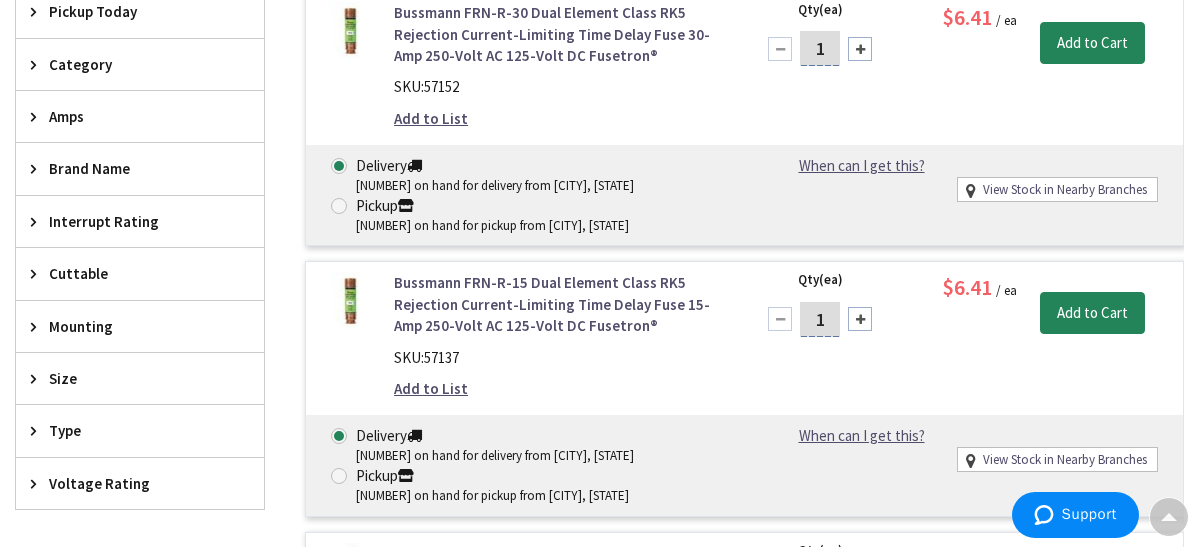 scroll, scrollTop: 567, scrollLeft: 0, axis: vertical 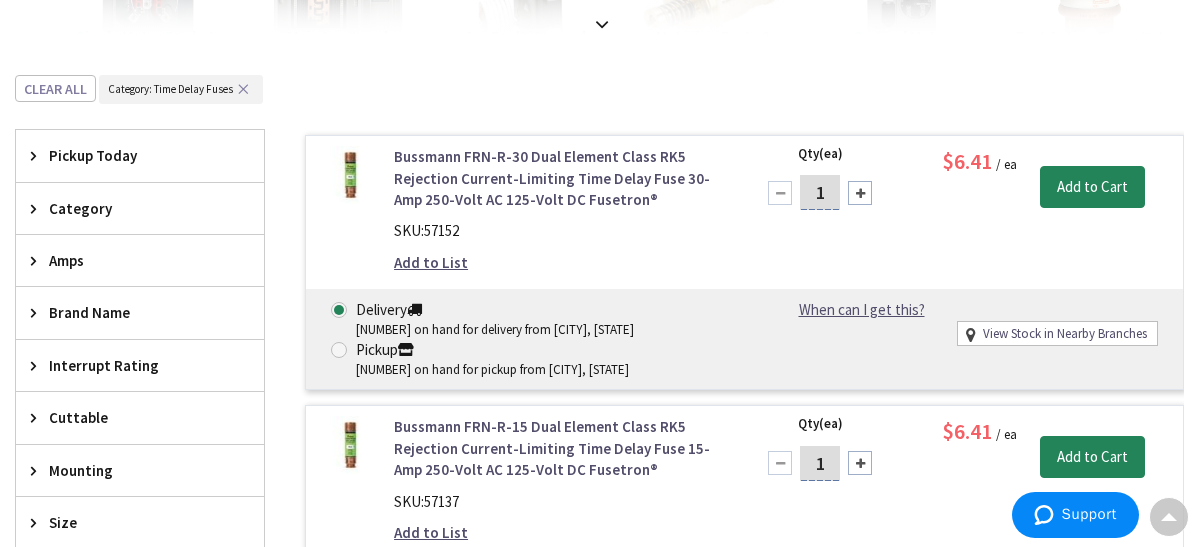 click at bounding box center (38, 260) 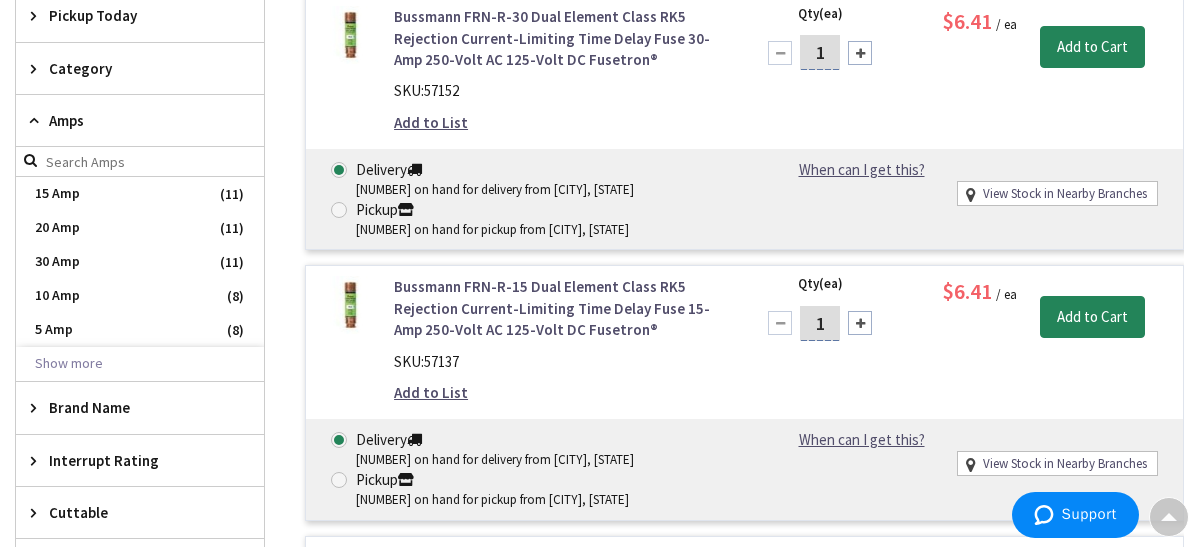 scroll, scrollTop: 667, scrollLeft: 0, axis: vertical 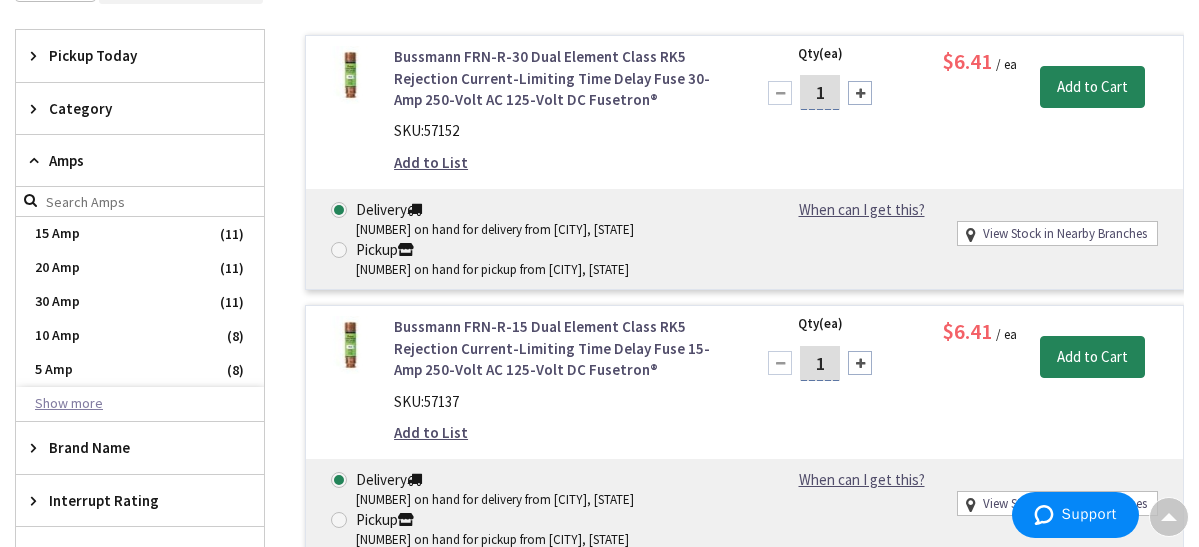 click on "Show more" at bounding box center (140, 404) 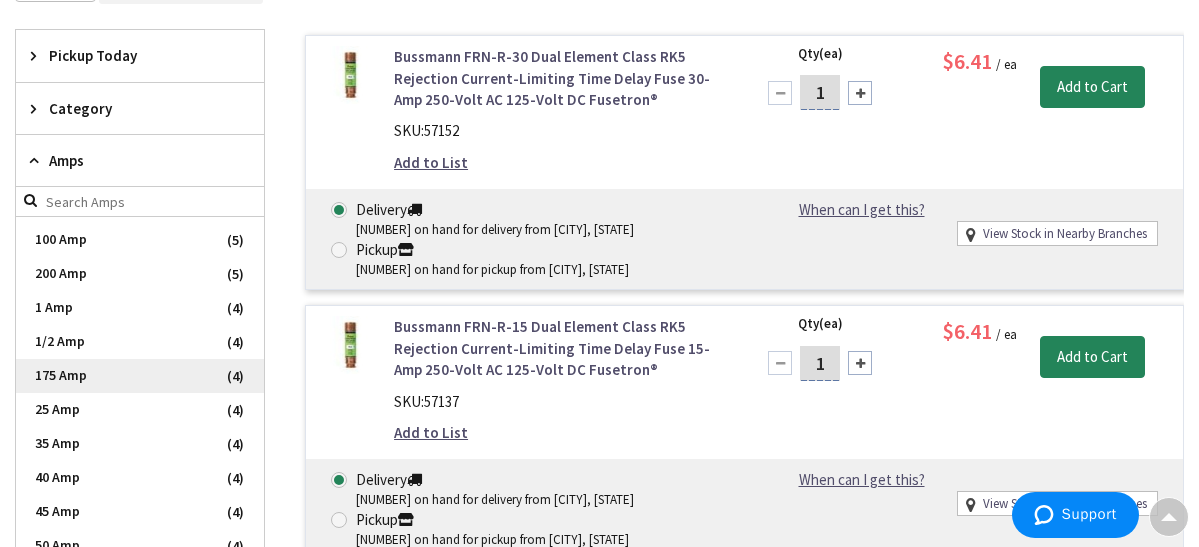 scroll, scrollTop: 200, scrollLeft: 0, axis: vertical 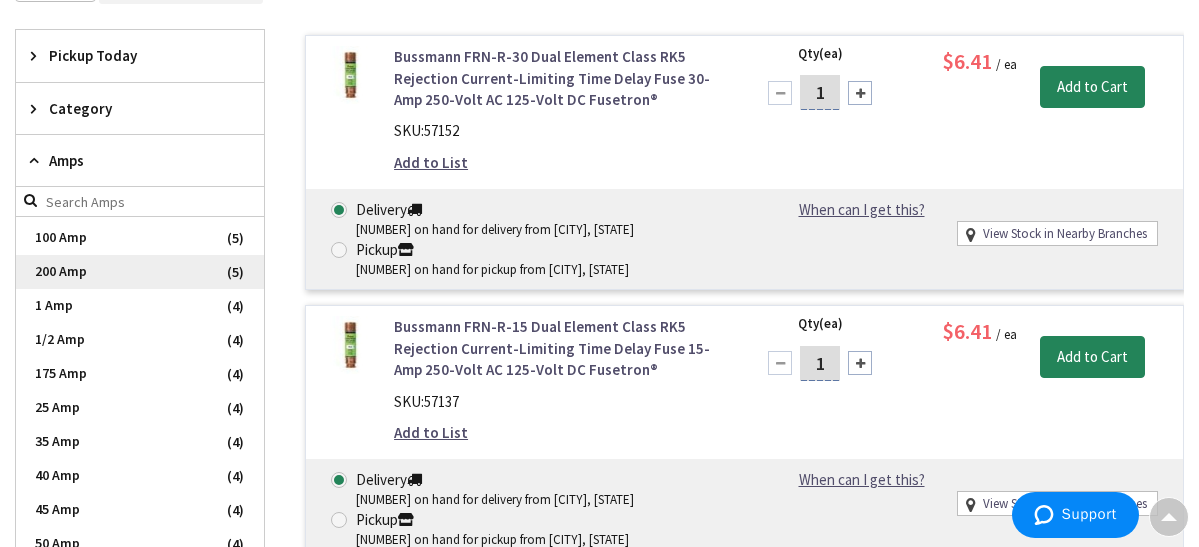 click on "200 Amp" at bounding box center (140, 272) 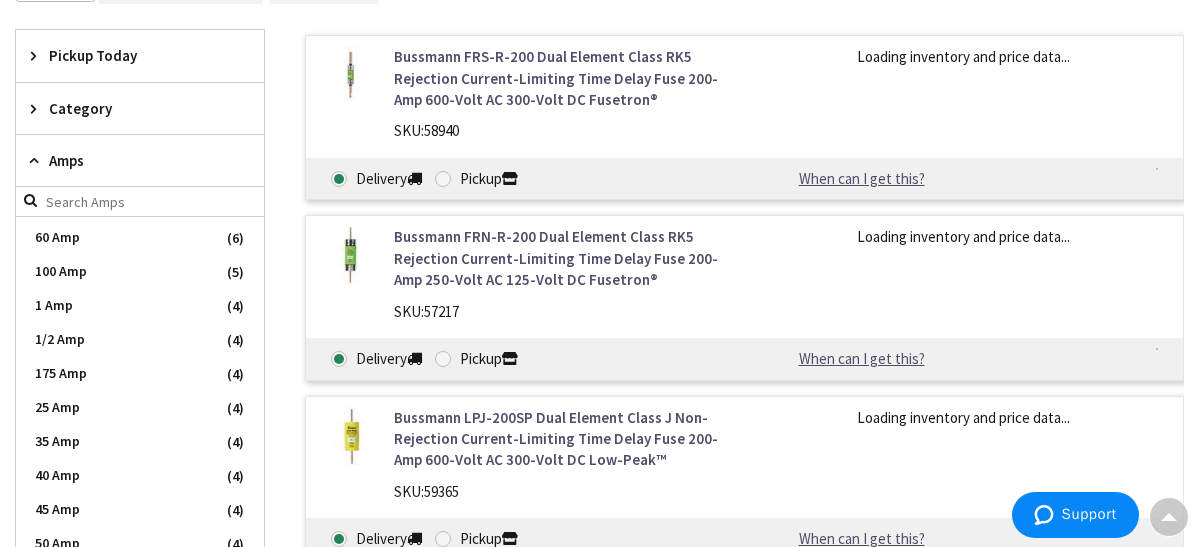 scroll, scrollTop: 234, scrollLeft: 0, axis: vertical 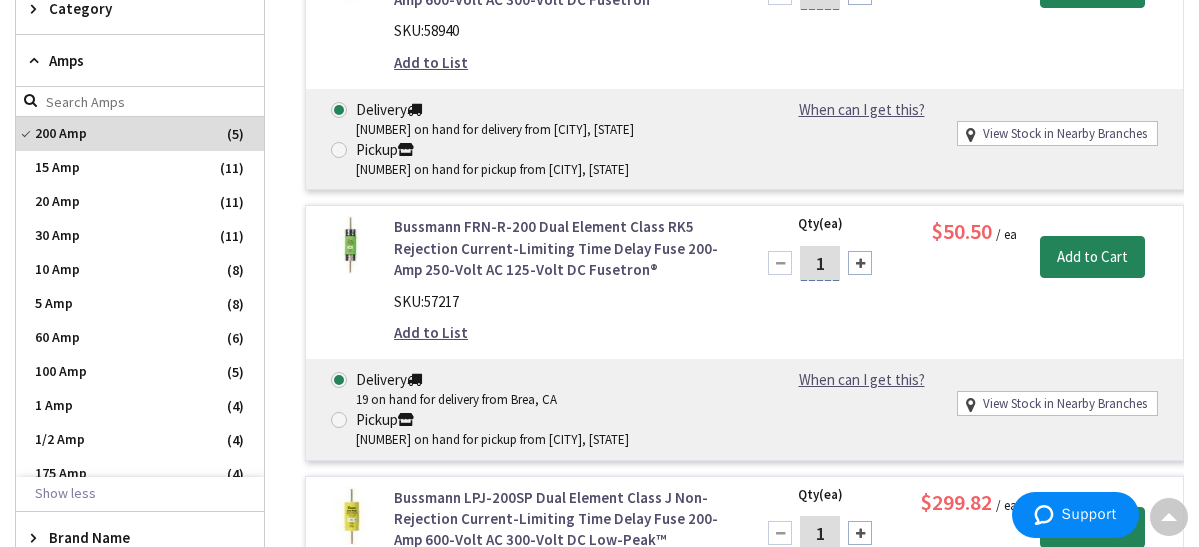 click at bounding box center [38, 60] 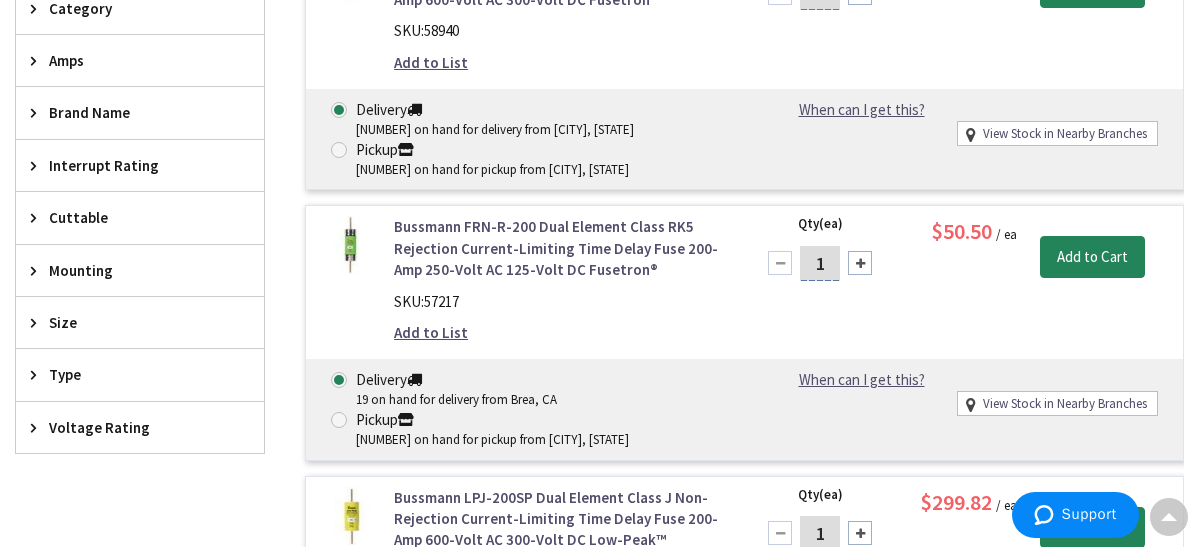 scroll, scrollTop: 567, scrollLeft: 0, axis: vertical 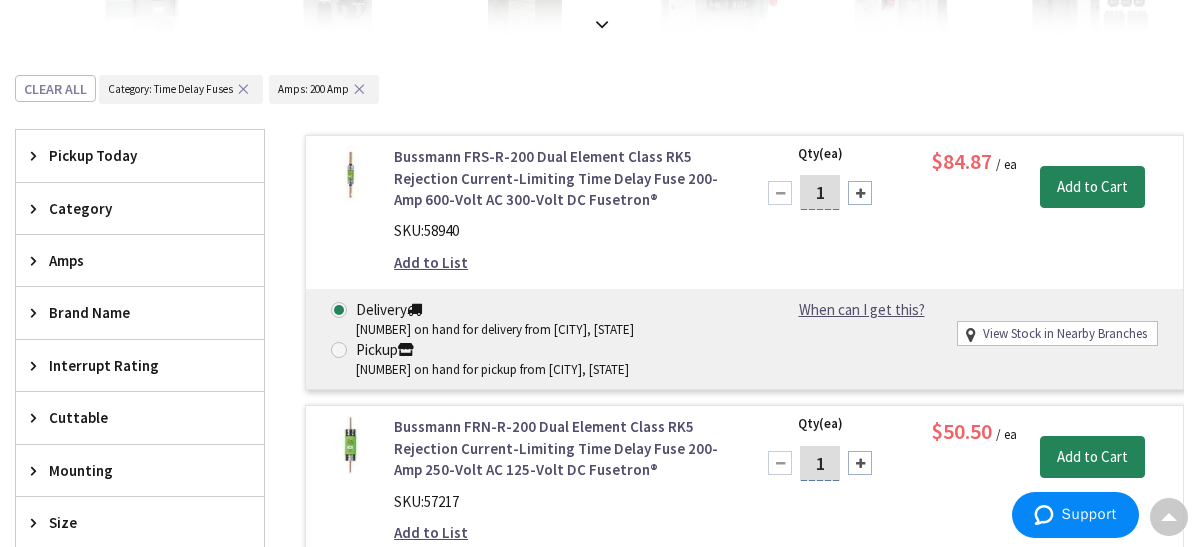 click at bounding box center [38, 208] 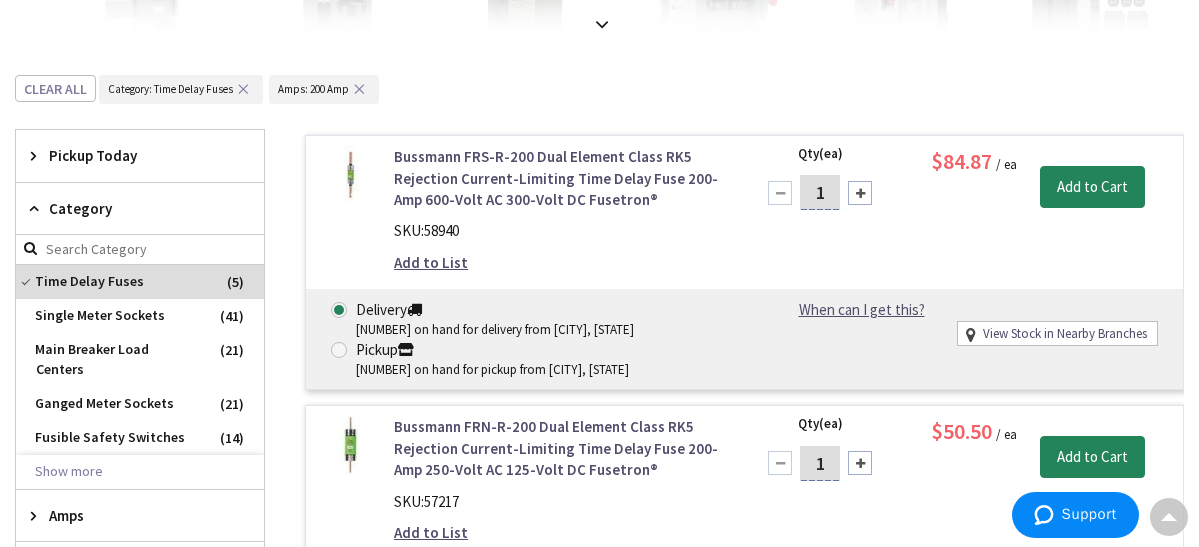 click at bounding box center [38, 208] 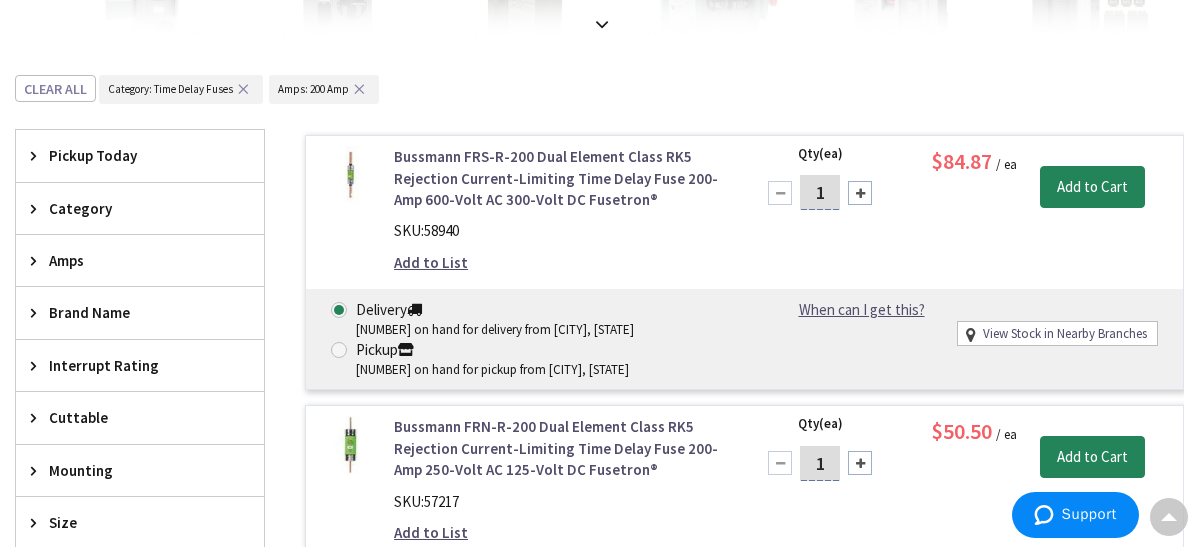 click at bounding box center [38, 208] 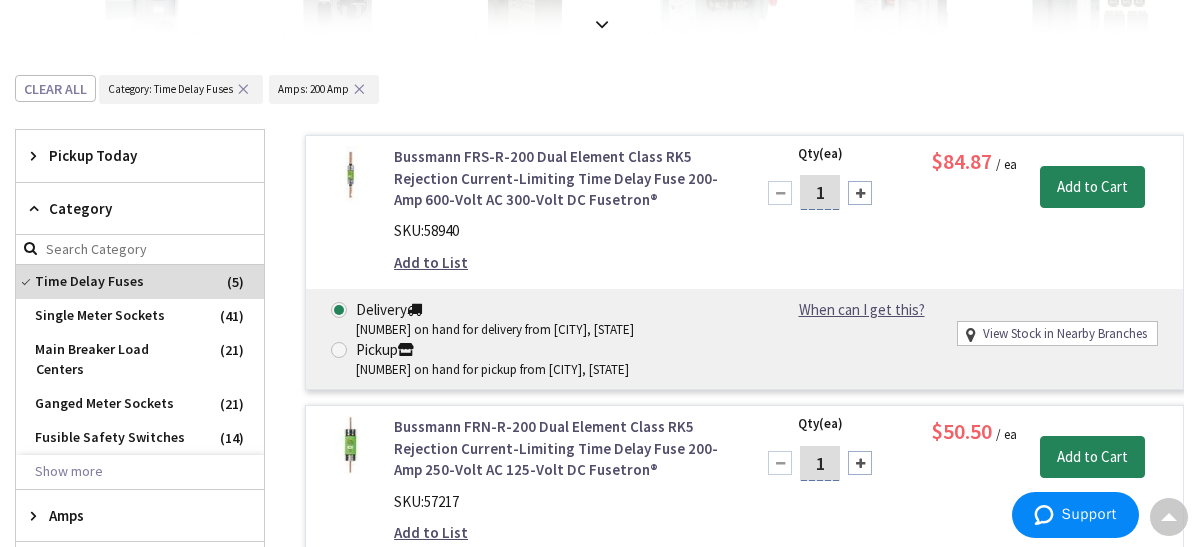 click at bounding box center (38, 208) 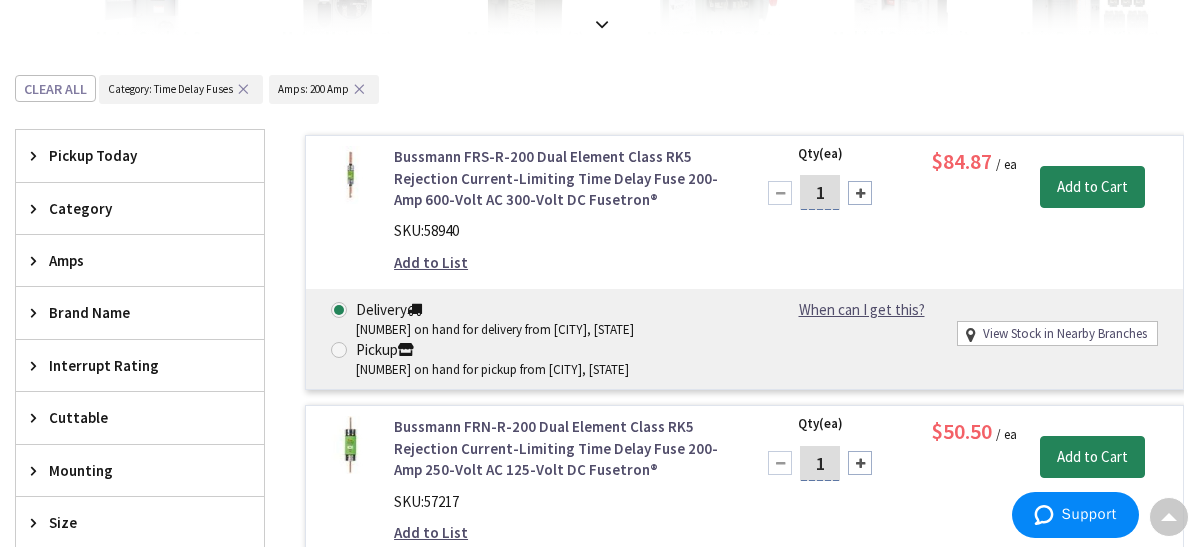 click at bounding box center [38, 208] 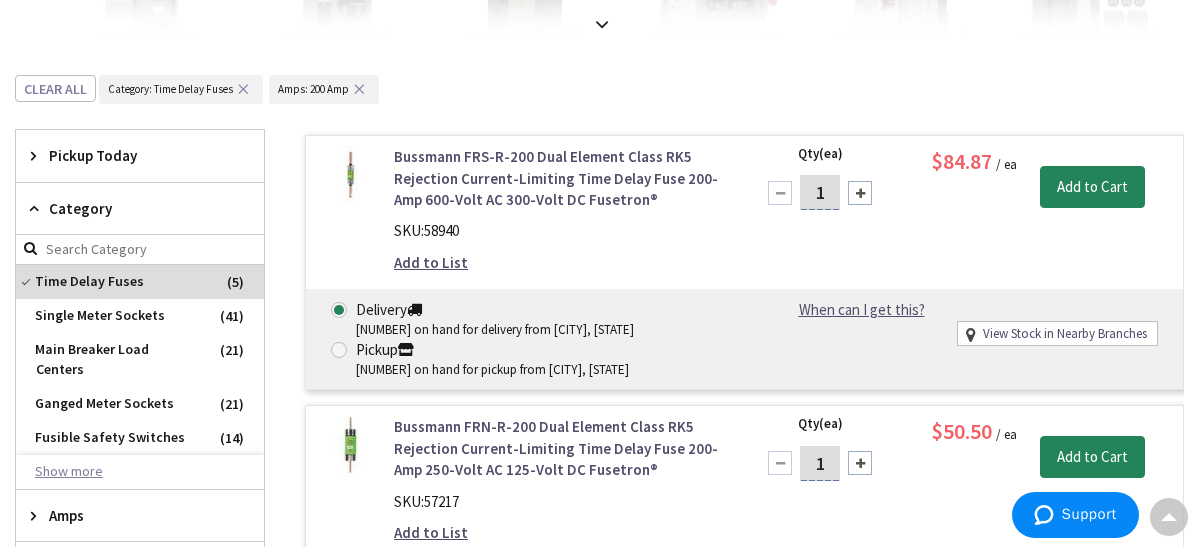 click on "Show more" at bounding box center [140, 472] 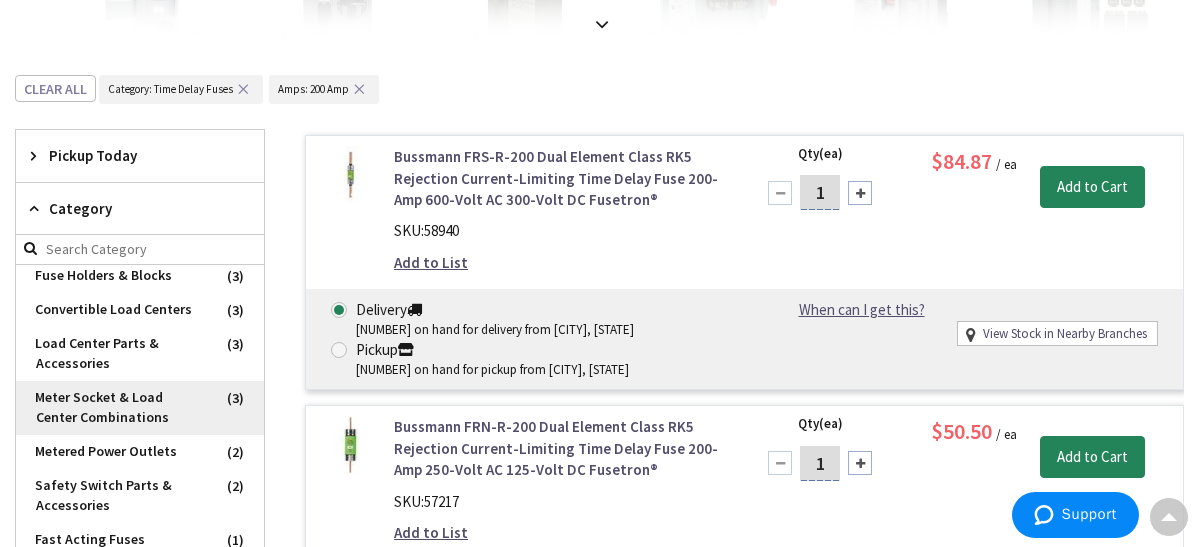 scroll, scrollTop: 0, scrollLeft: 0, axis: both 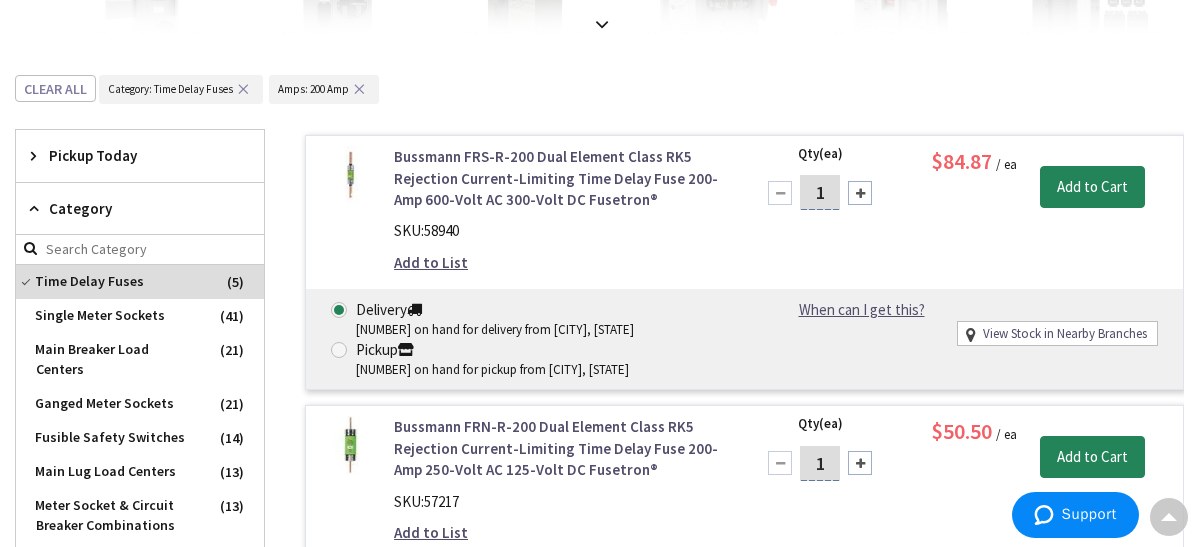 click on "Category" at bounding box center (140, 209) 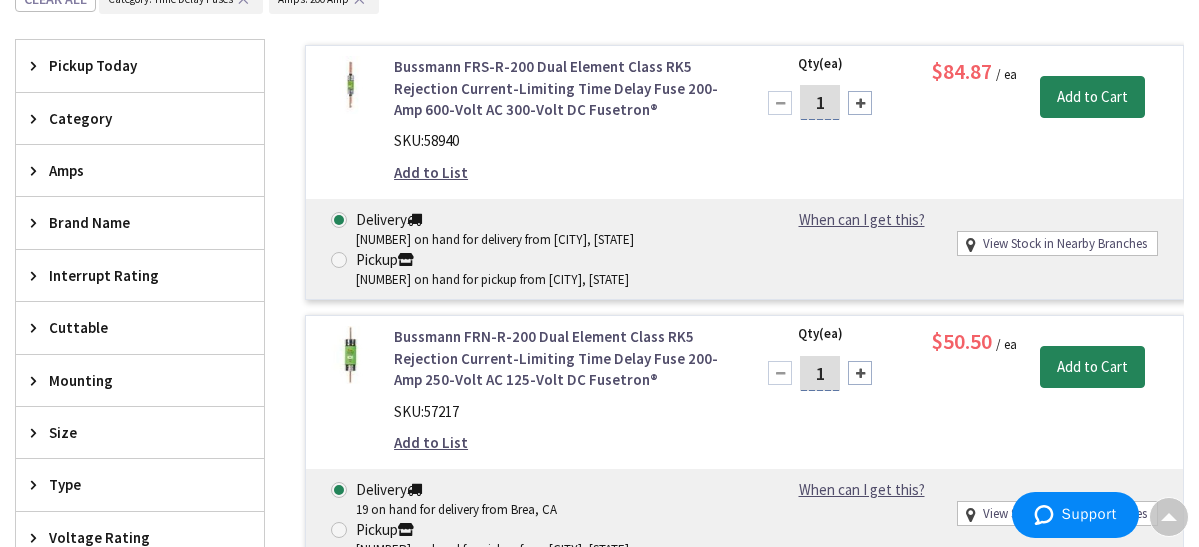 scroll, scrollTop: 667, scrollLeft: 0, axis: vertical 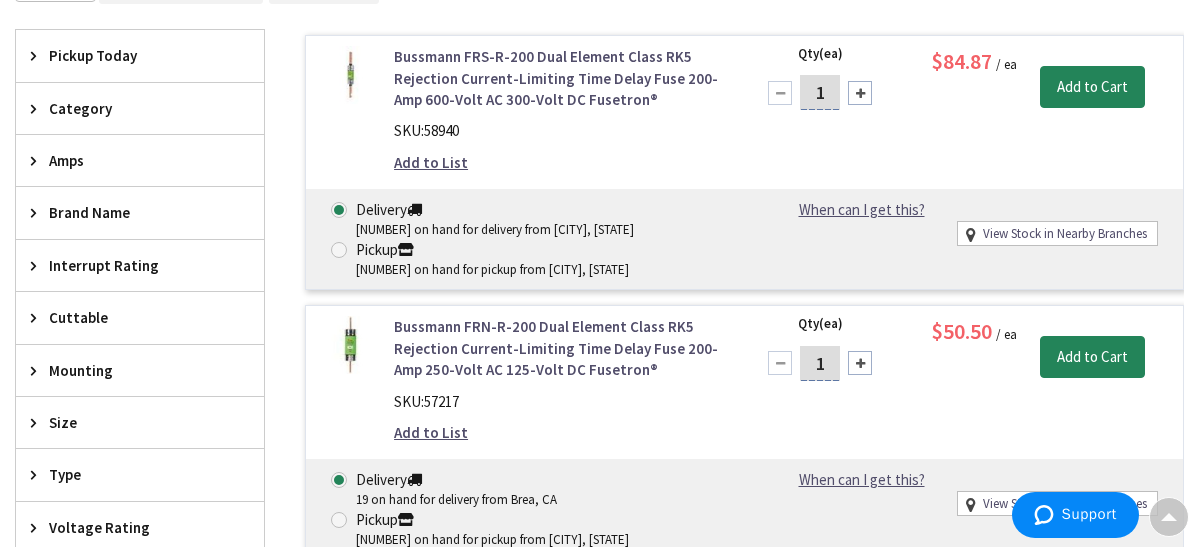 click at bounding box center (38, 265) 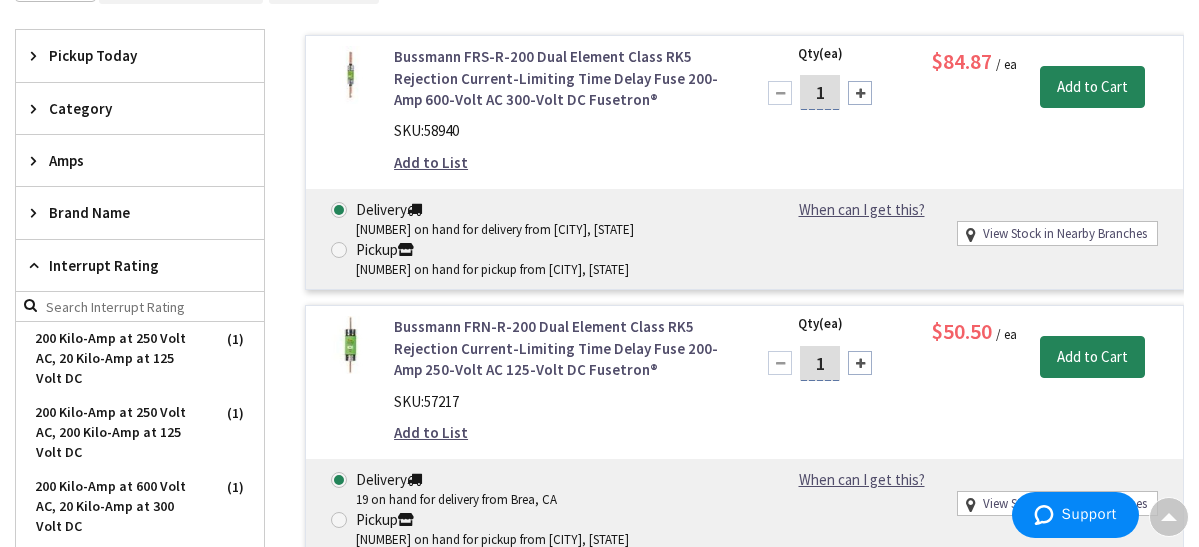 click at bounding box center (38, 265) 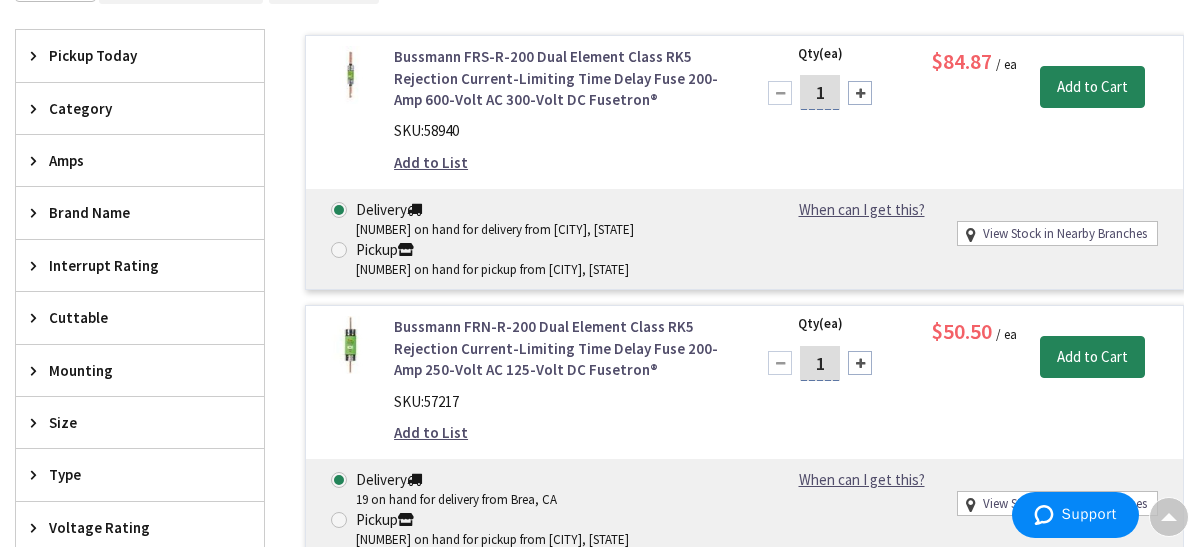 scroll, scrollTop: 767, scrollLeft: 0, axis: vertical 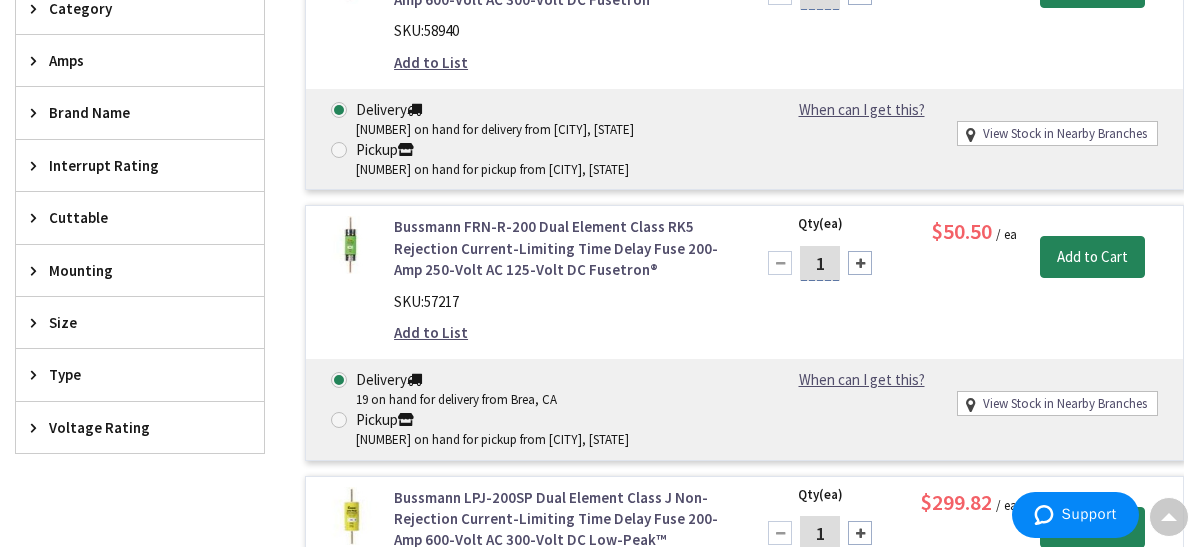 click at bounding box center (38, 270) 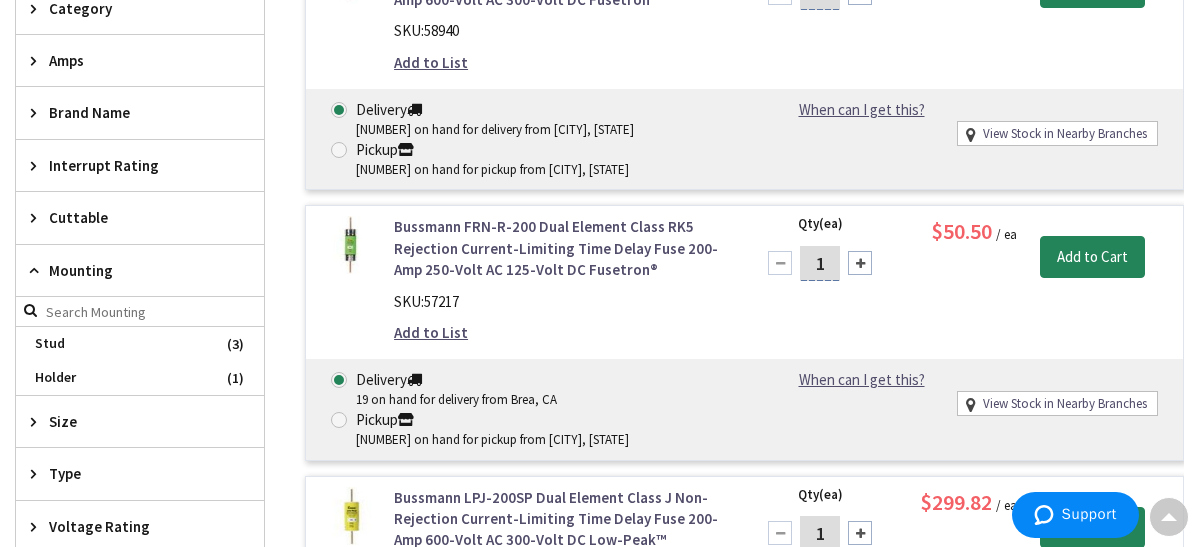 click at bounding box center [38, 270] 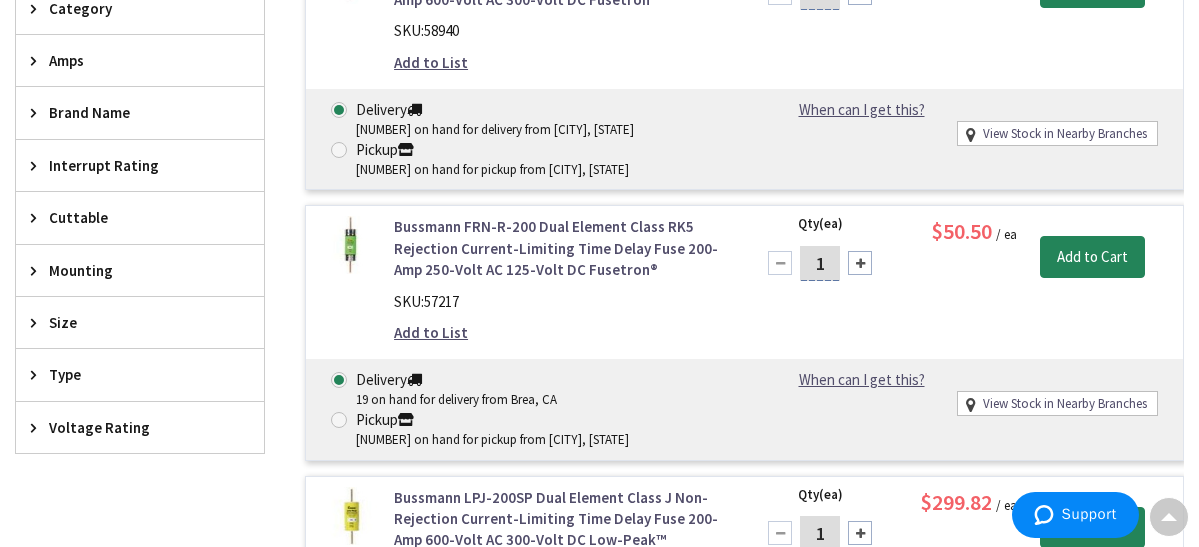 click at bounding box center (38, 322) 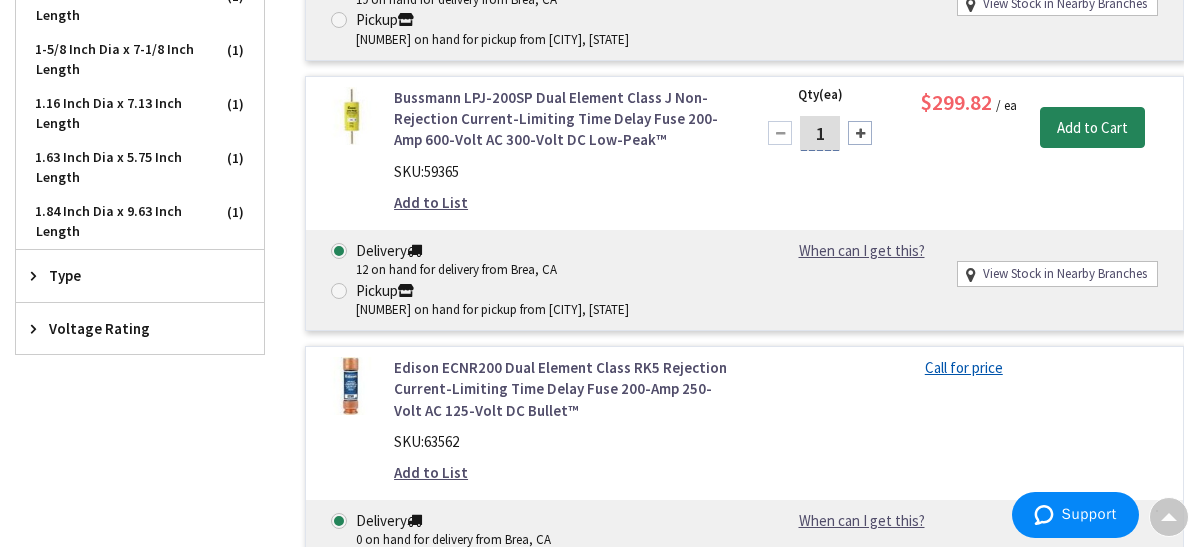 scroll, scrollTop: 967, scrollLeft: 0, axis: vertical 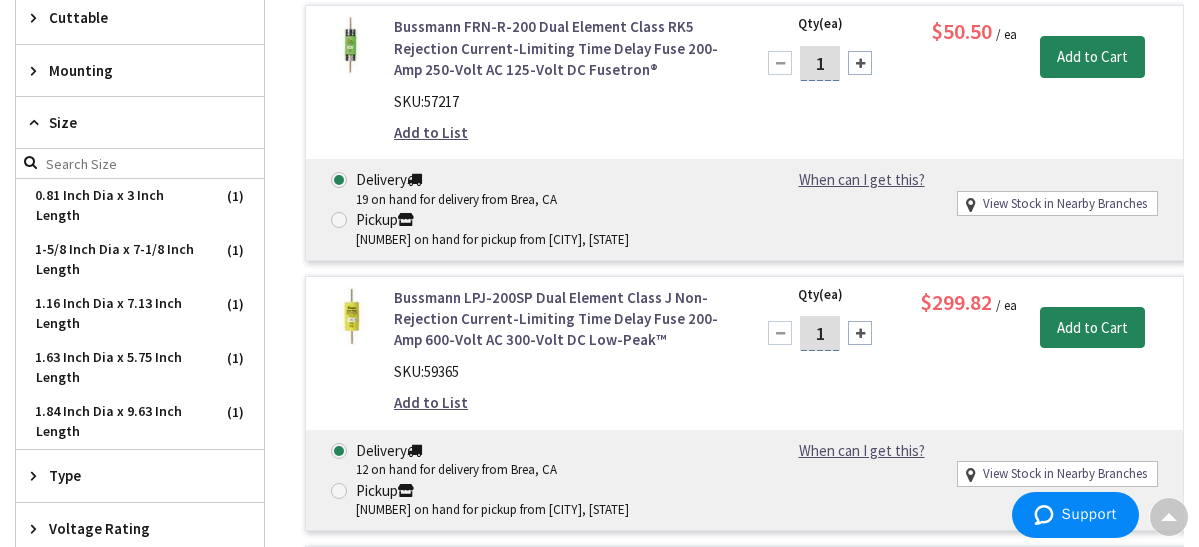 click at bounding box center (38, 122) 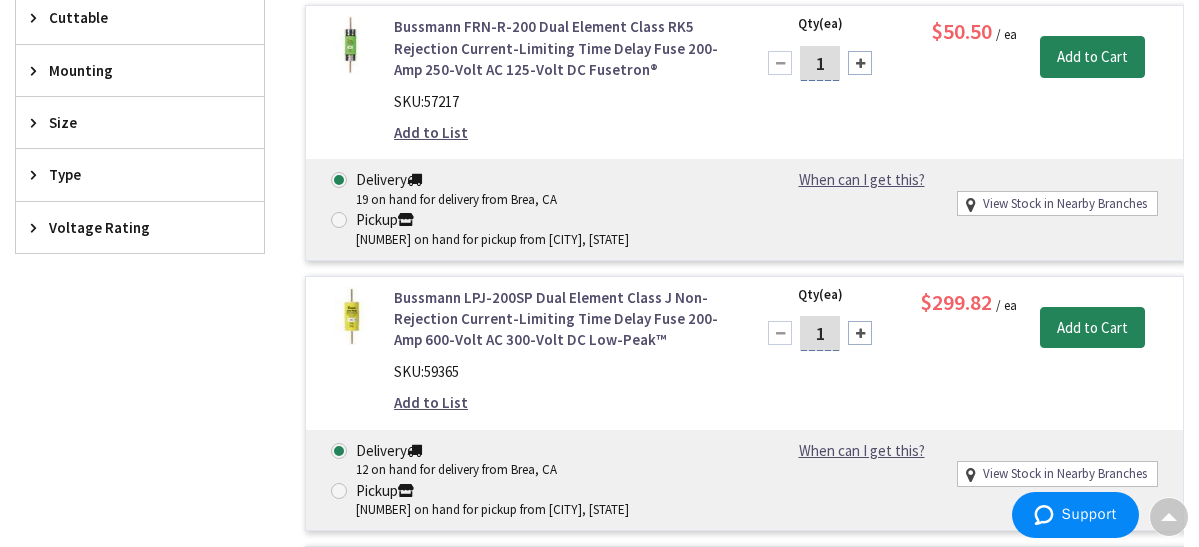 click at bounding box center [38, 227] 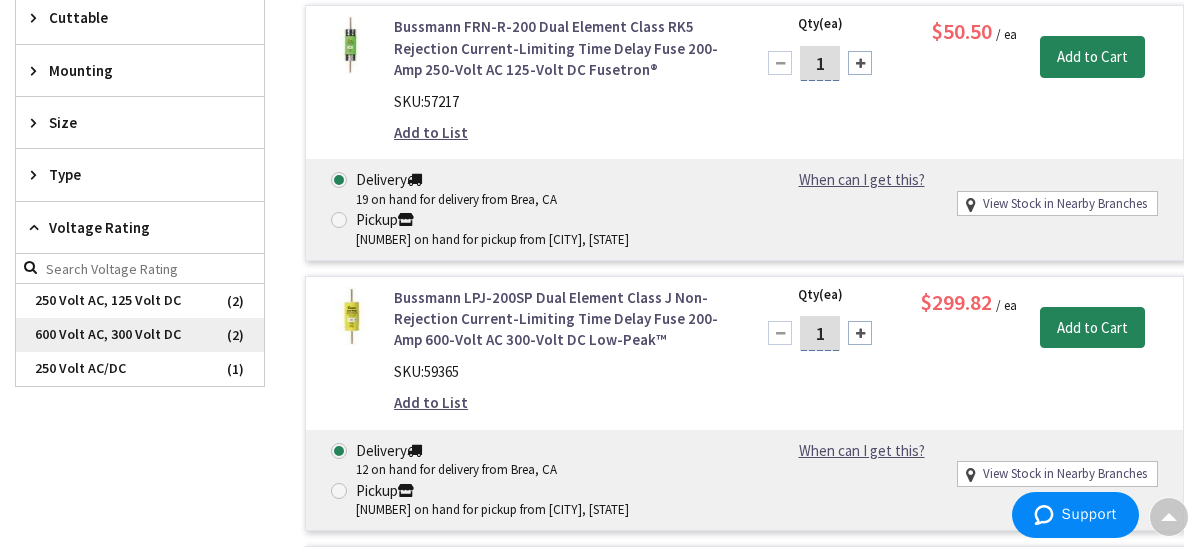 click on "600 Volt AC, 300 Volt DC" at bounding box center [140, 335] 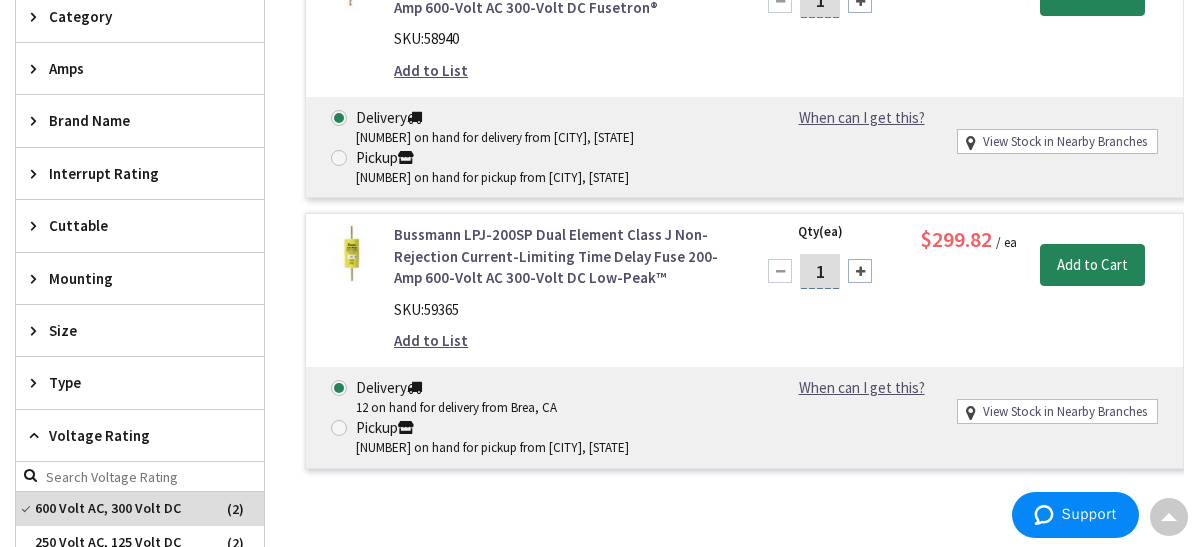 scroll, scrollTop: 659, scrollLeft: 0, axis: vertical 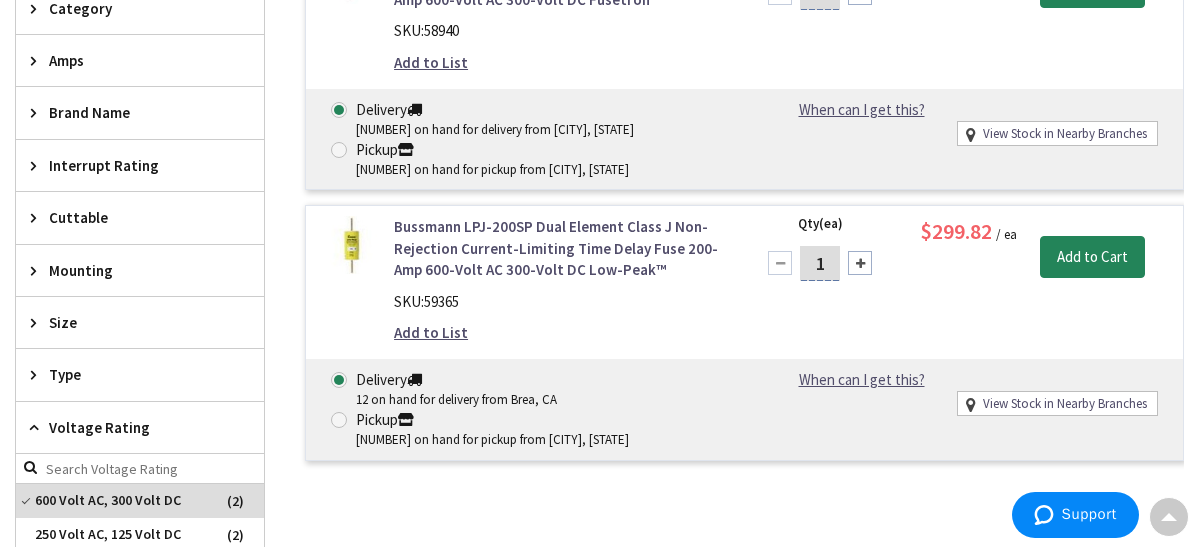 click at bounding box center (38, 374) 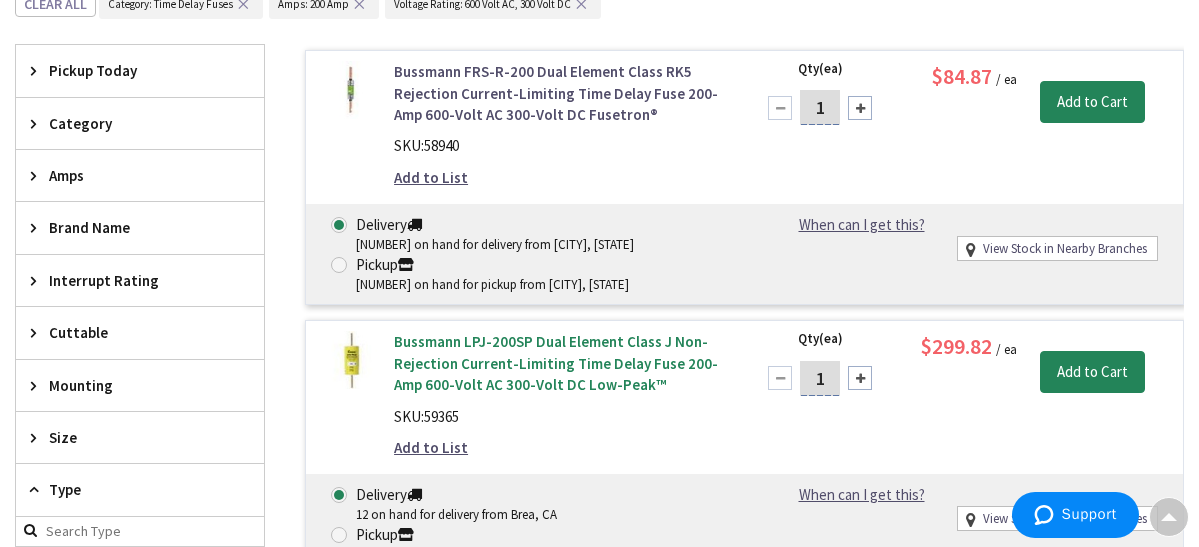 scroll, scrollTop: 459, scrollLeft: 0, axis: vertical 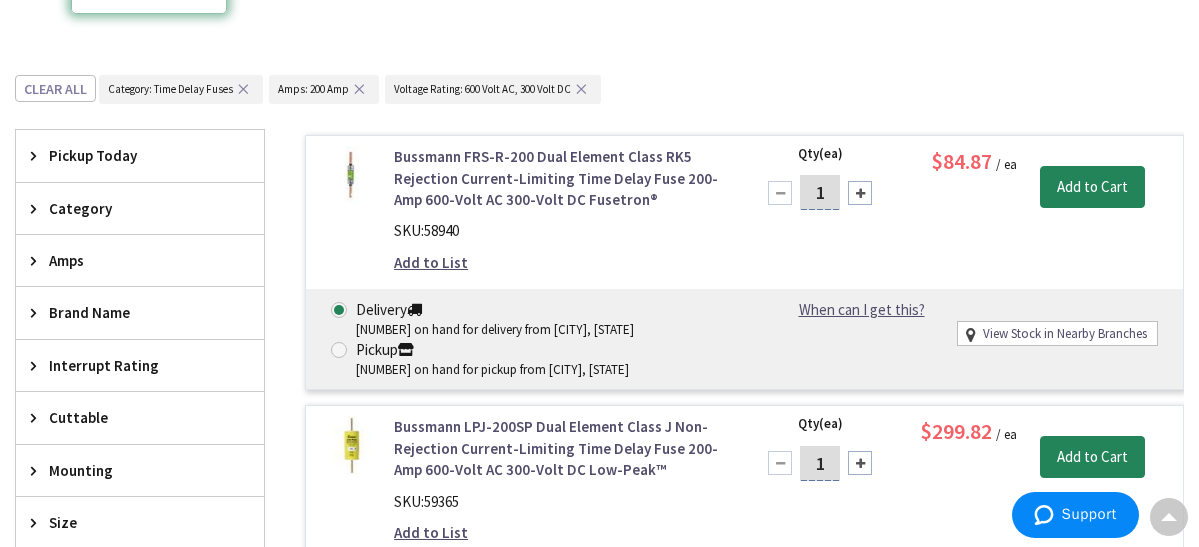 click on "Bussmann FRS-R-200 Dual Element Class RK5 Rejection Current-Limiting Time Delay Fuse 200-Amp 600-Volt AC 300-Volt DC Fusetron®" at bounding box center [561, 178] 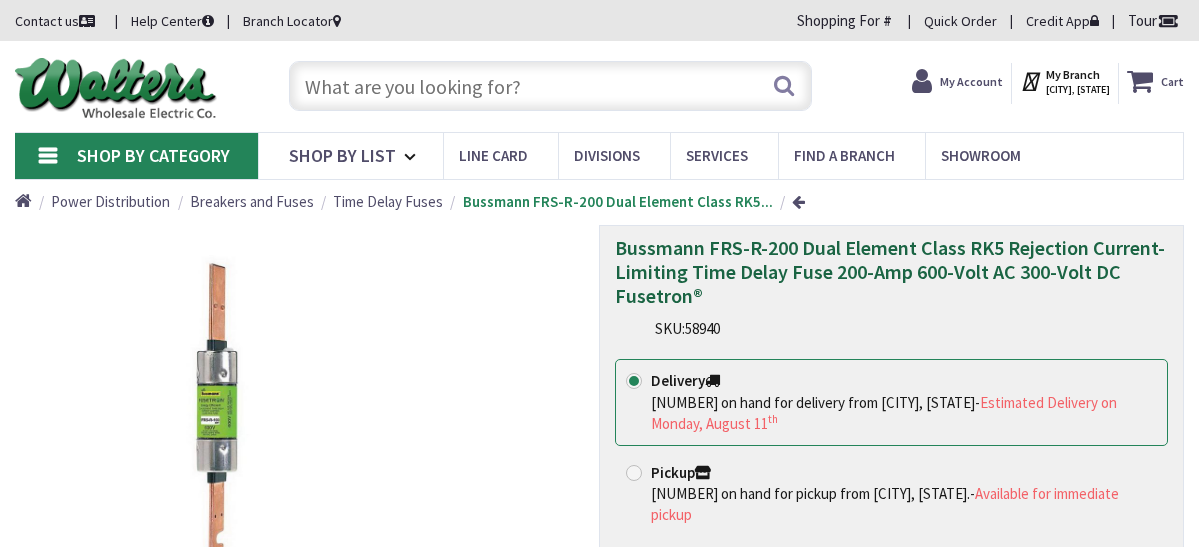 scroll, scrollTop: 0, scrollLeft: 0, axis: both 